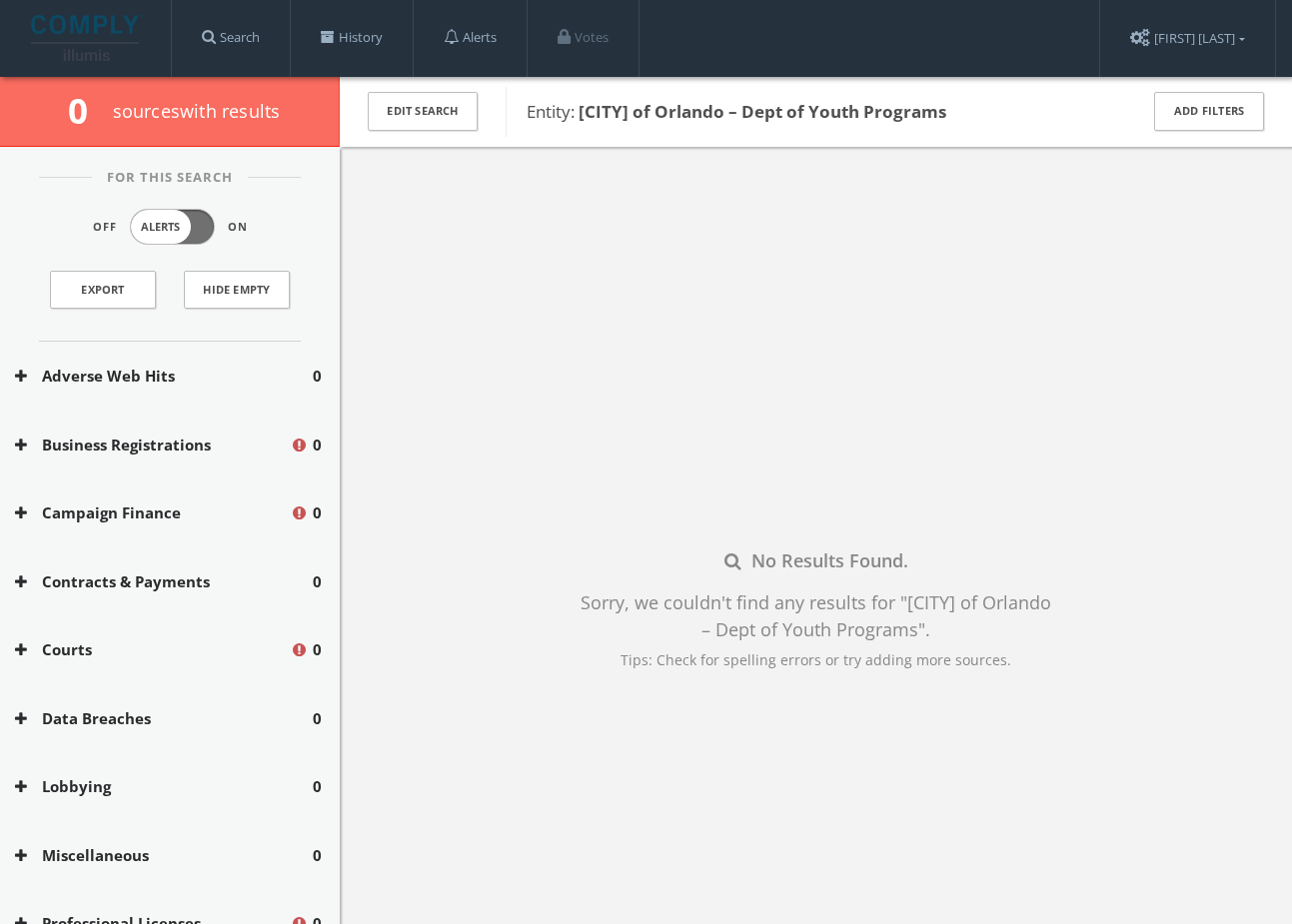 scroll, scrollTop: 0, scrollLeft: 0, axis: both 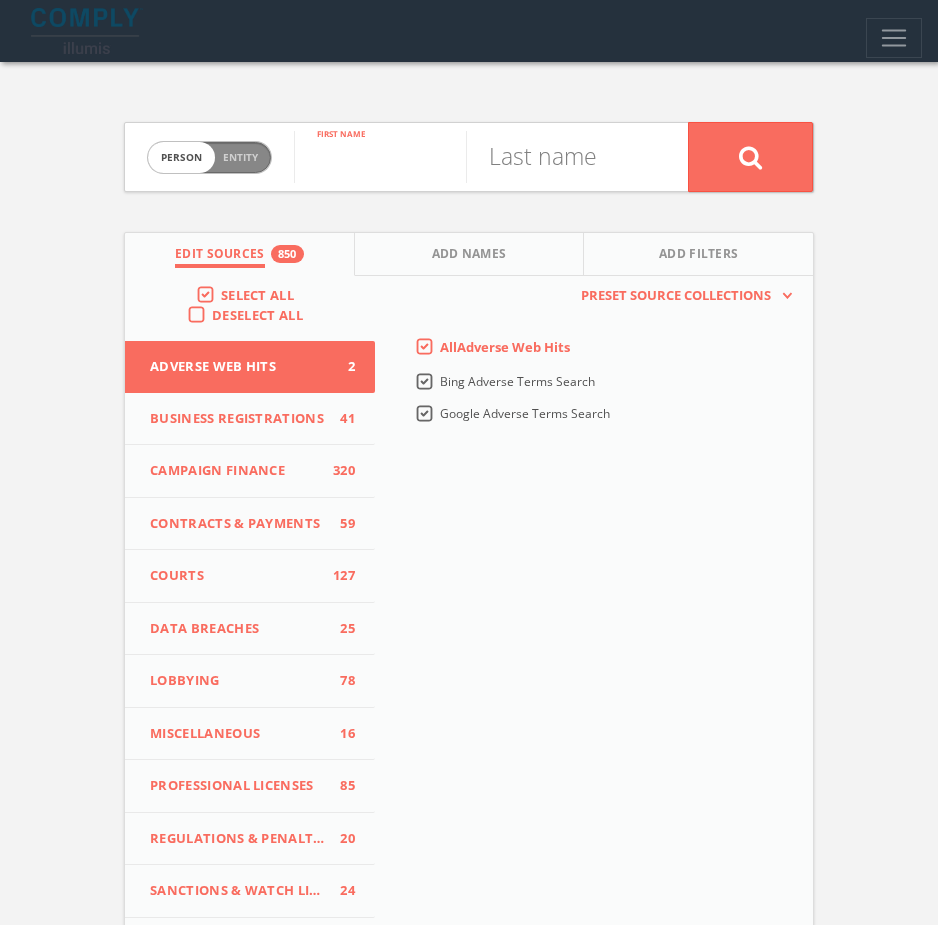 paste on "[FIRST] [LAST]" 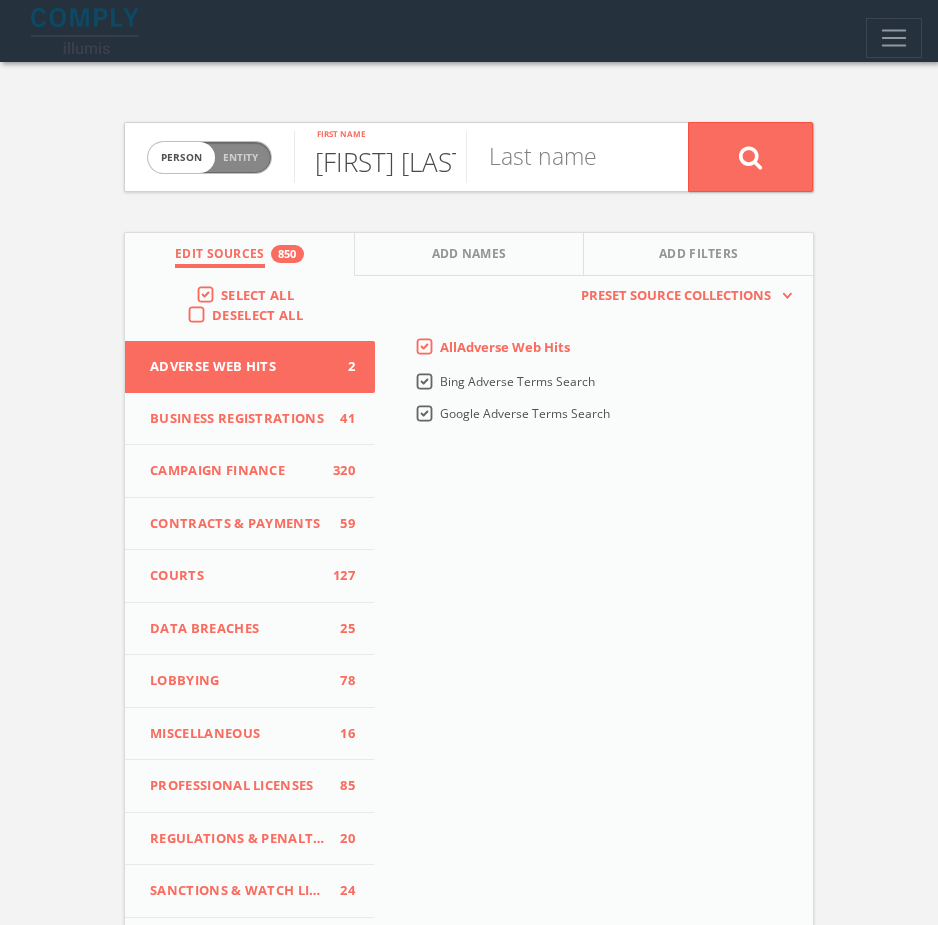 scroll, scrollTop: 0, scrollLeft: 64, axis: horizontal 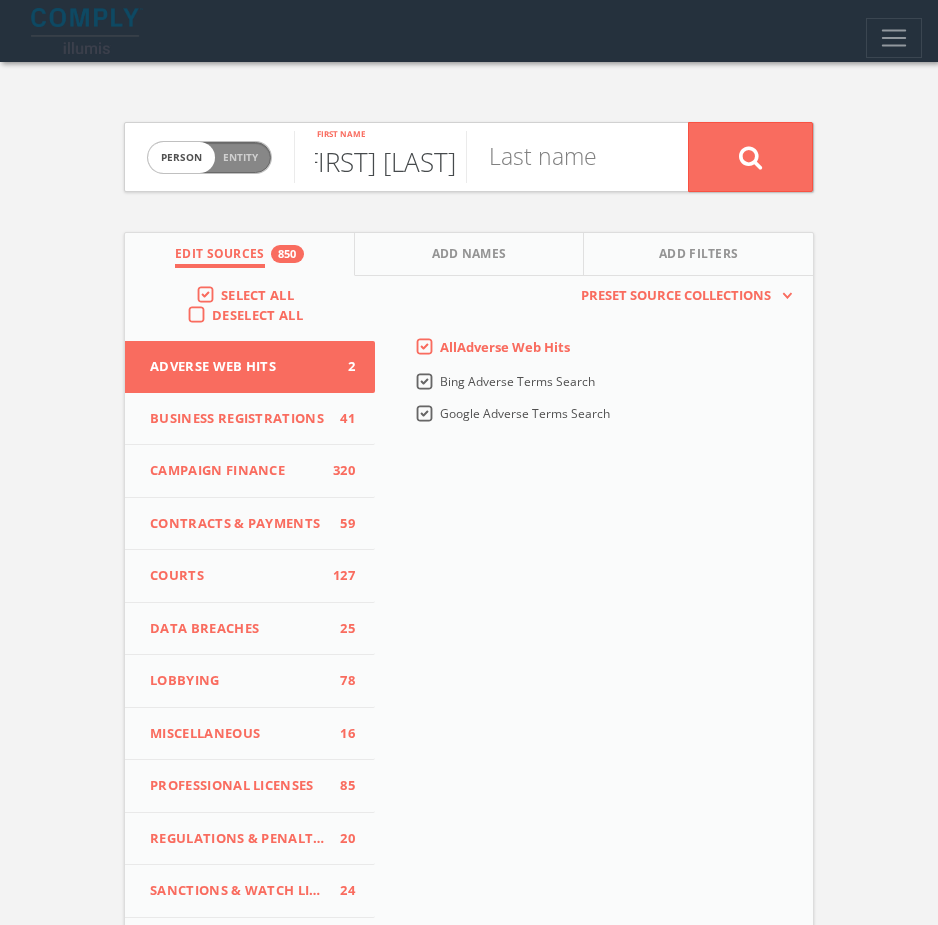 click on "[FIRST] [LAST]" at bounding box center (380, 157) 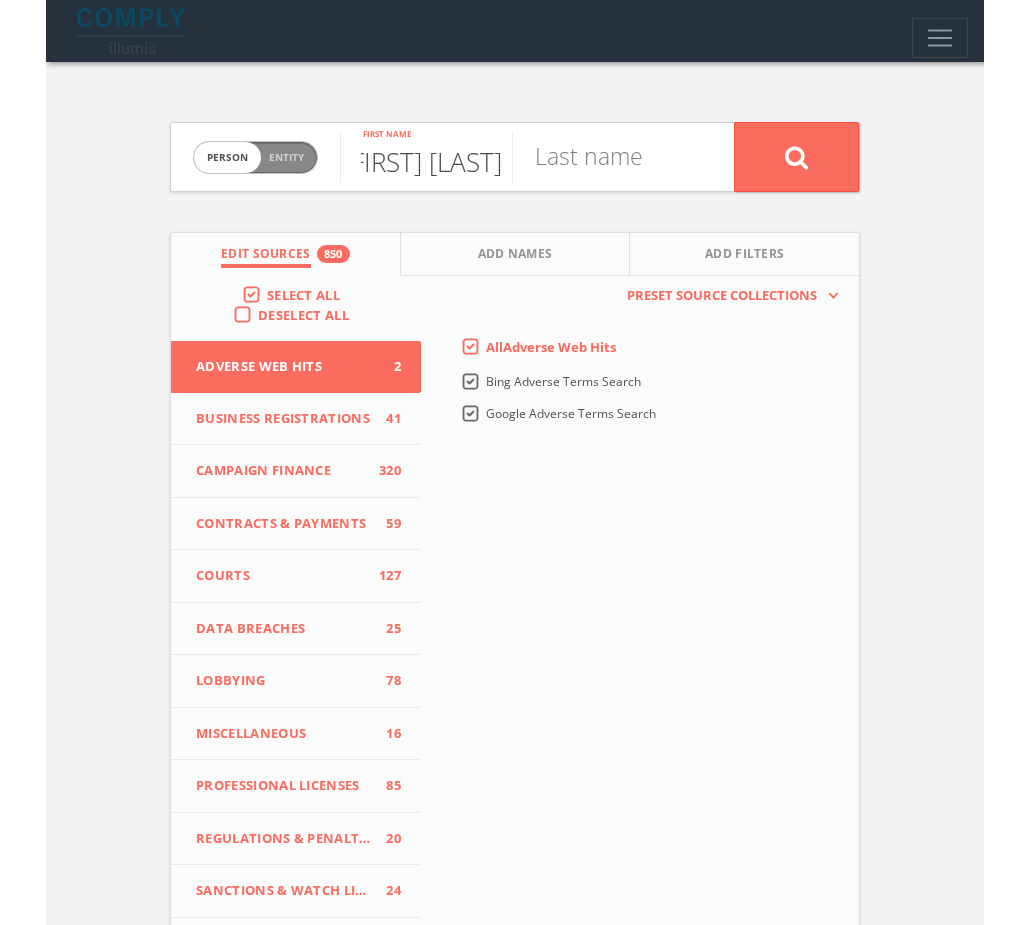 scroll, scrollTop: 0, scrollLeft: 0, axis: both 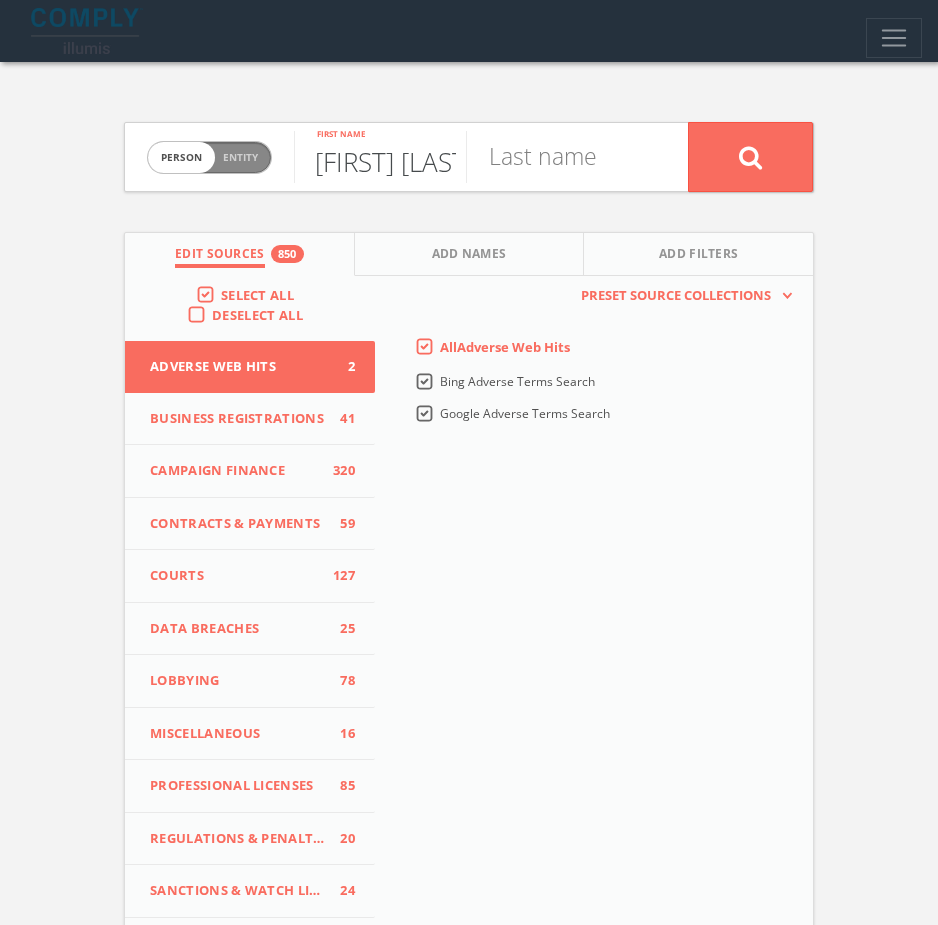 type on "[FIRST] [LAST]" 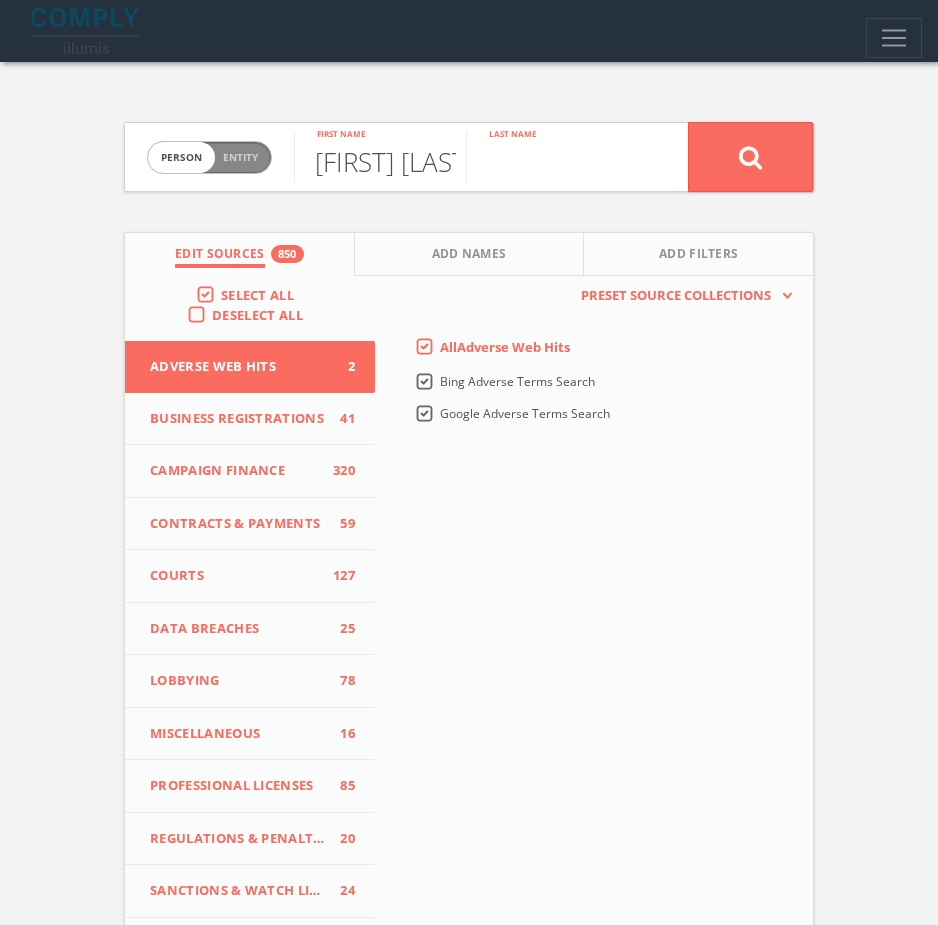 paste on "[LAST]" 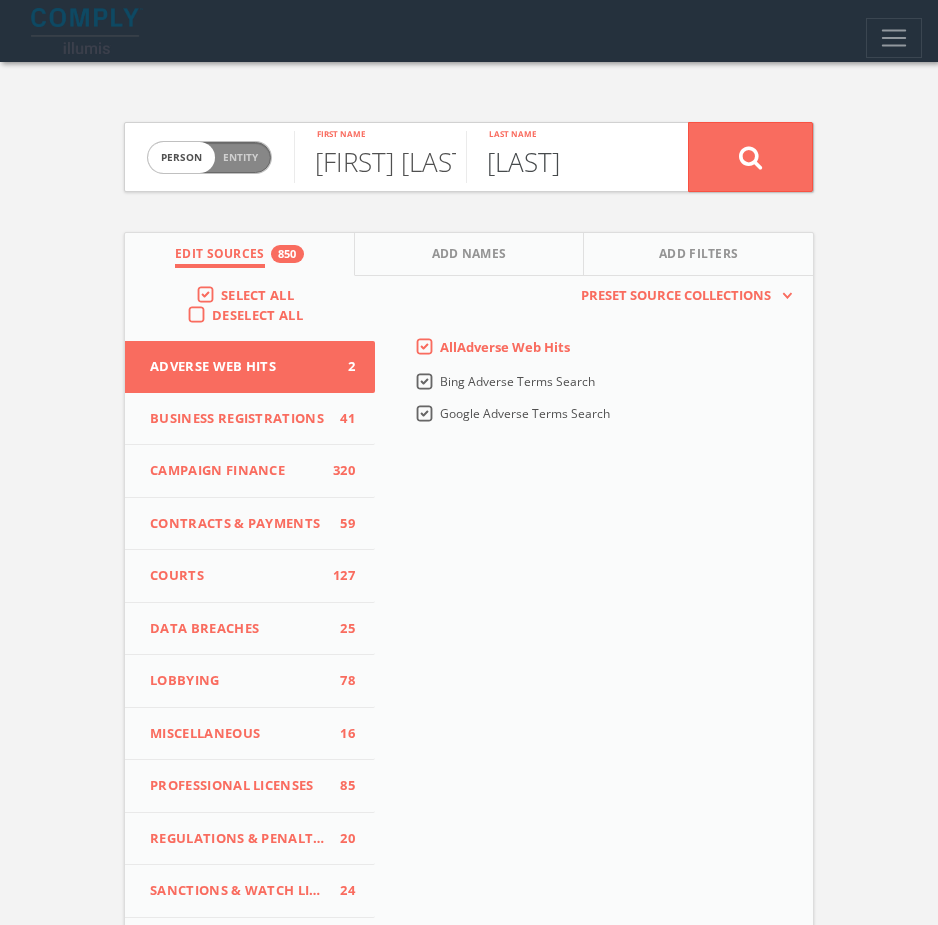 type on "[LAST]" 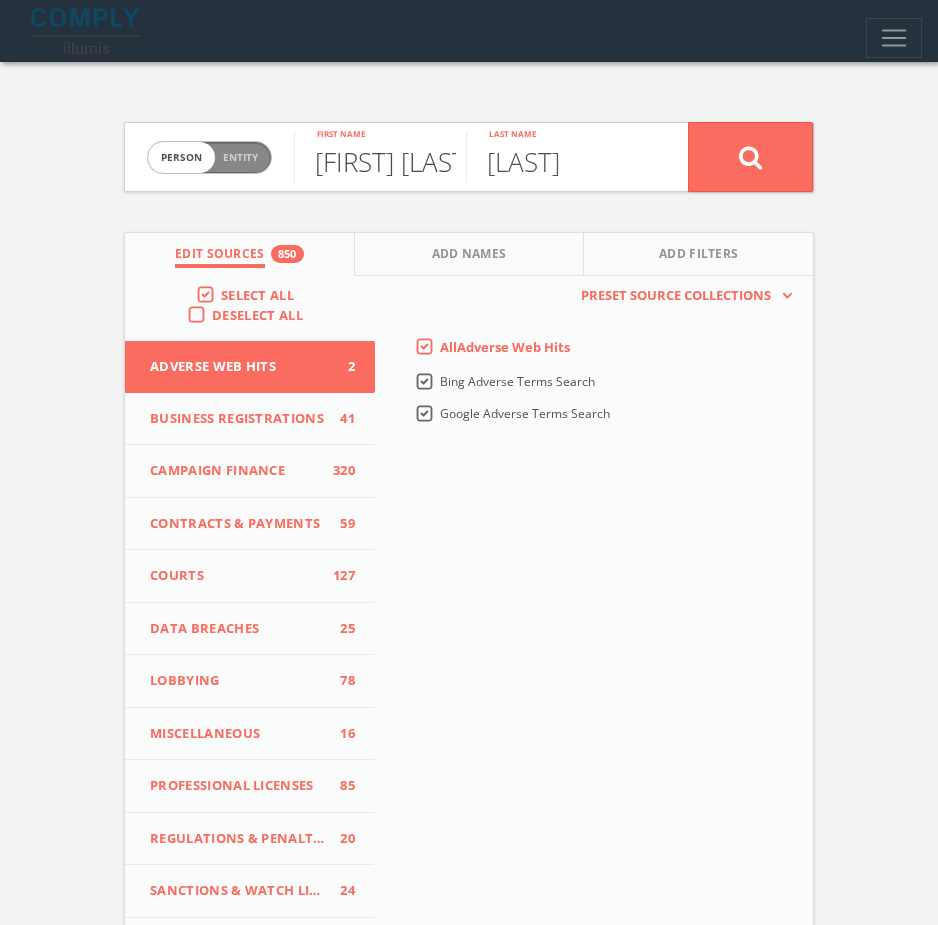 click on "[FIRST] [LAST]" at bounding box center (380, 157) 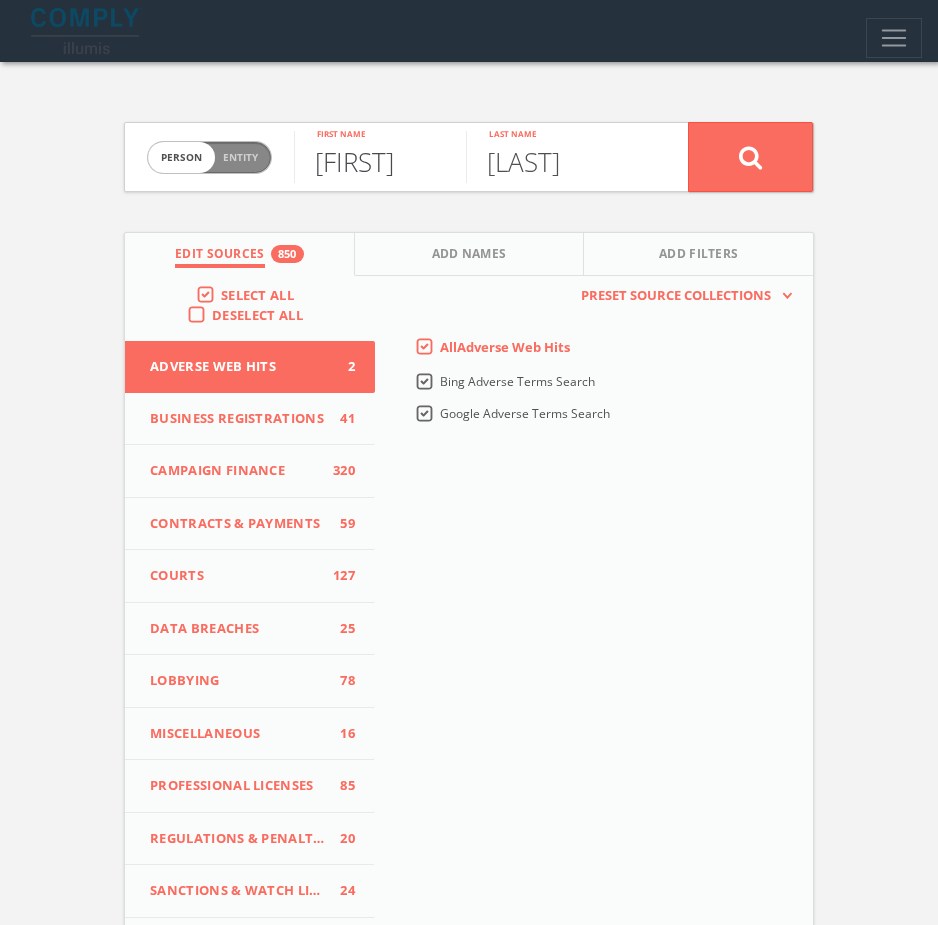 type on "[FIRST]" 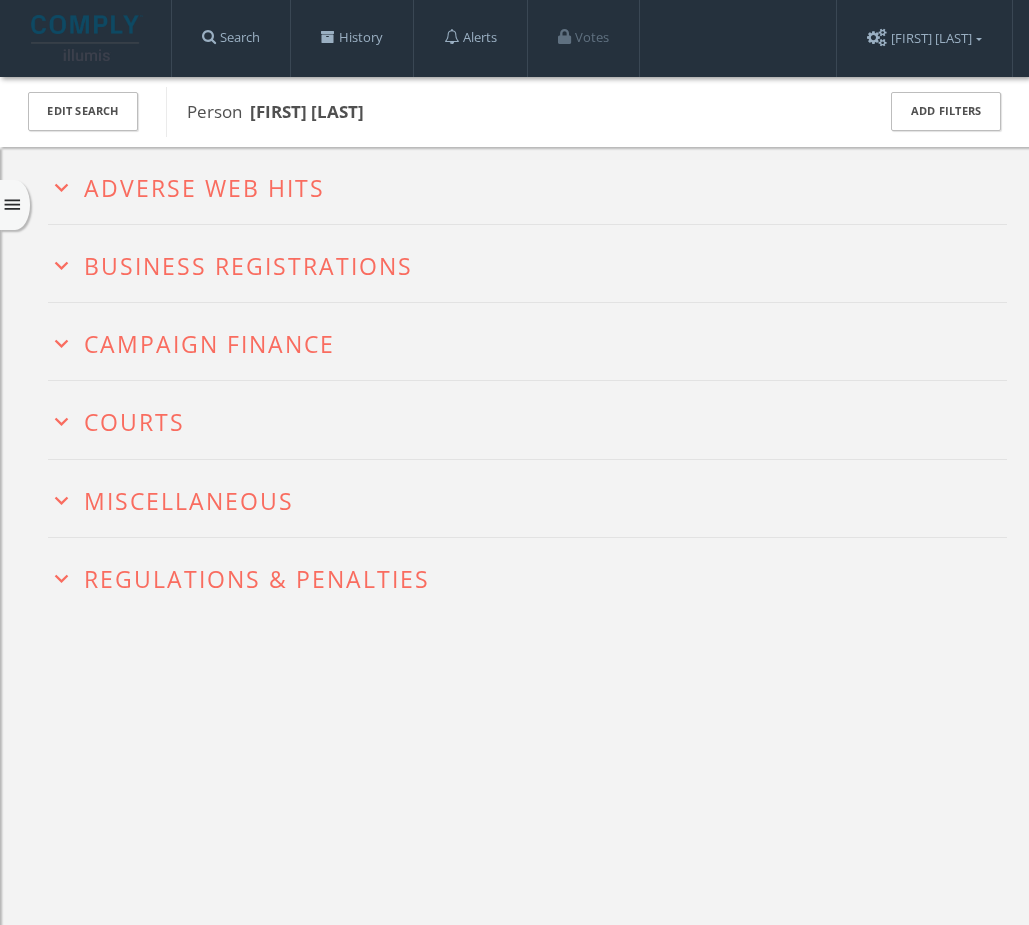 click on "Miscellaneous" at bounding box center [189, 501] 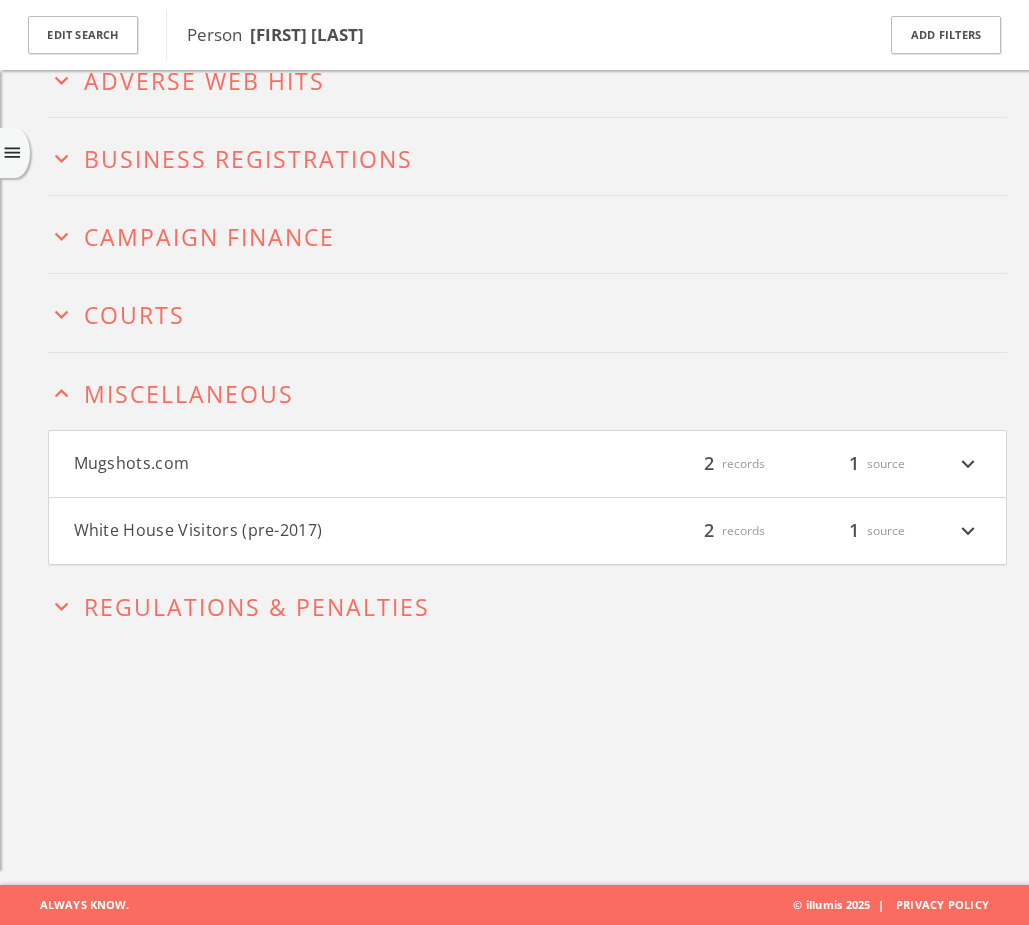 click on "Mugshots.com" at bounding box center [301, 464] 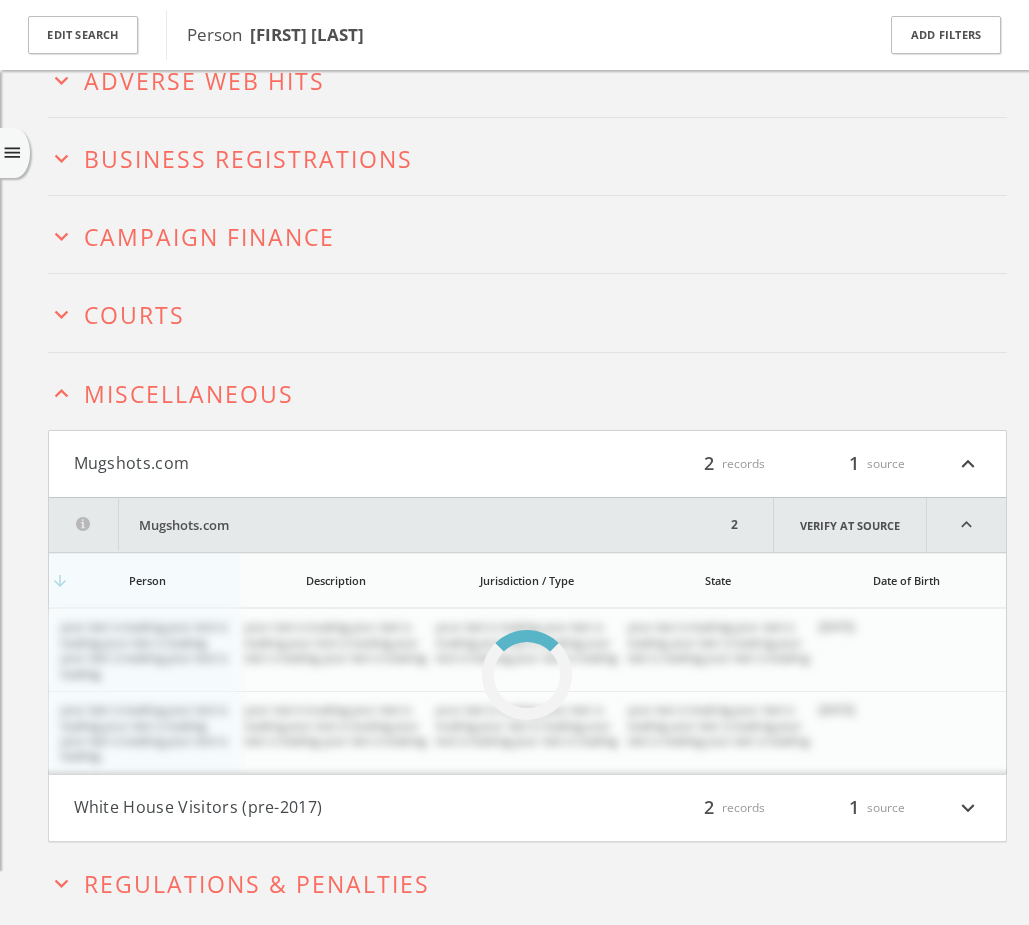 scroll, scrollTop: 117, scrollLeft: 0, axis: vertical 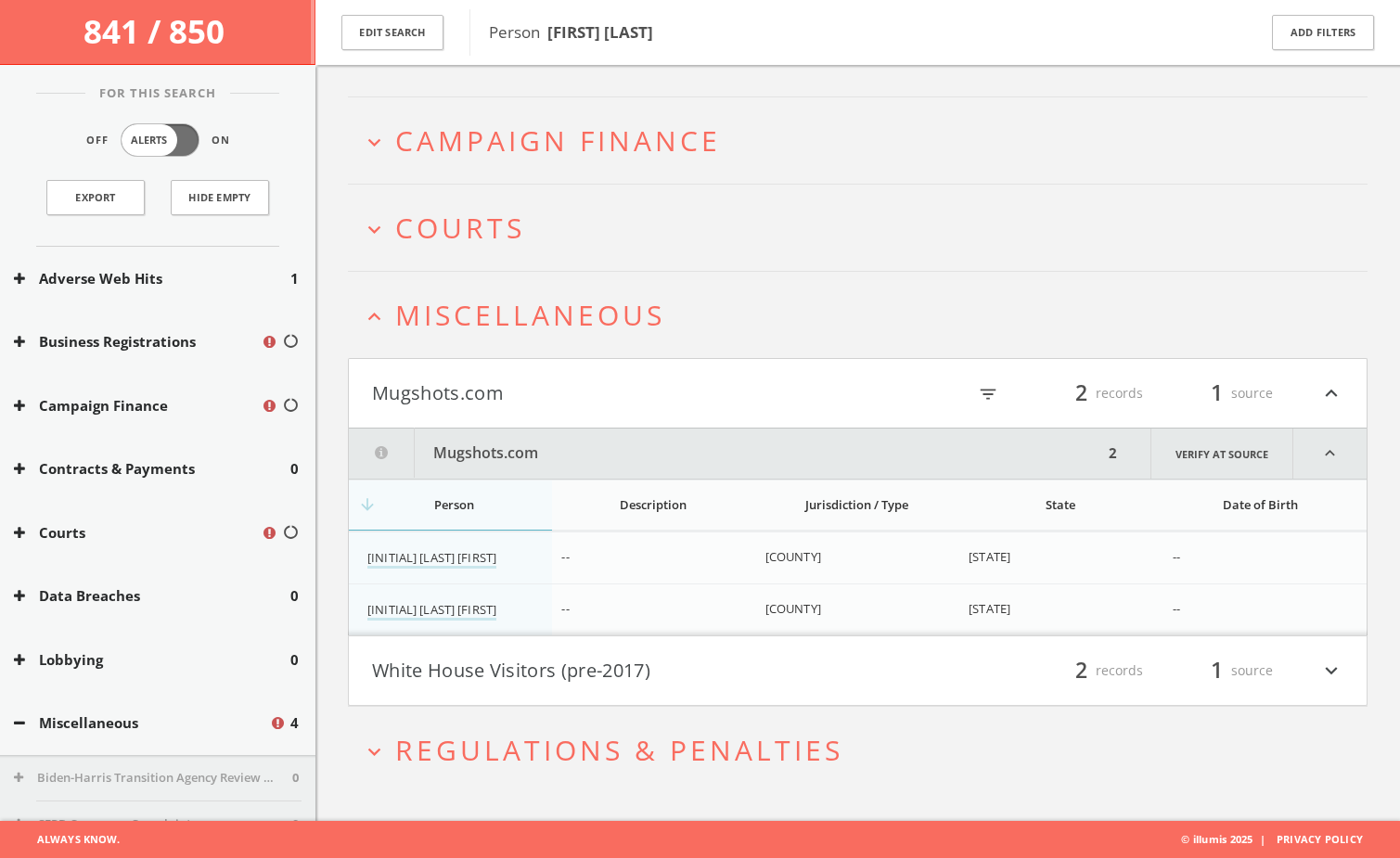 click on "Miscellaneous" at bounding box center (530, 314) 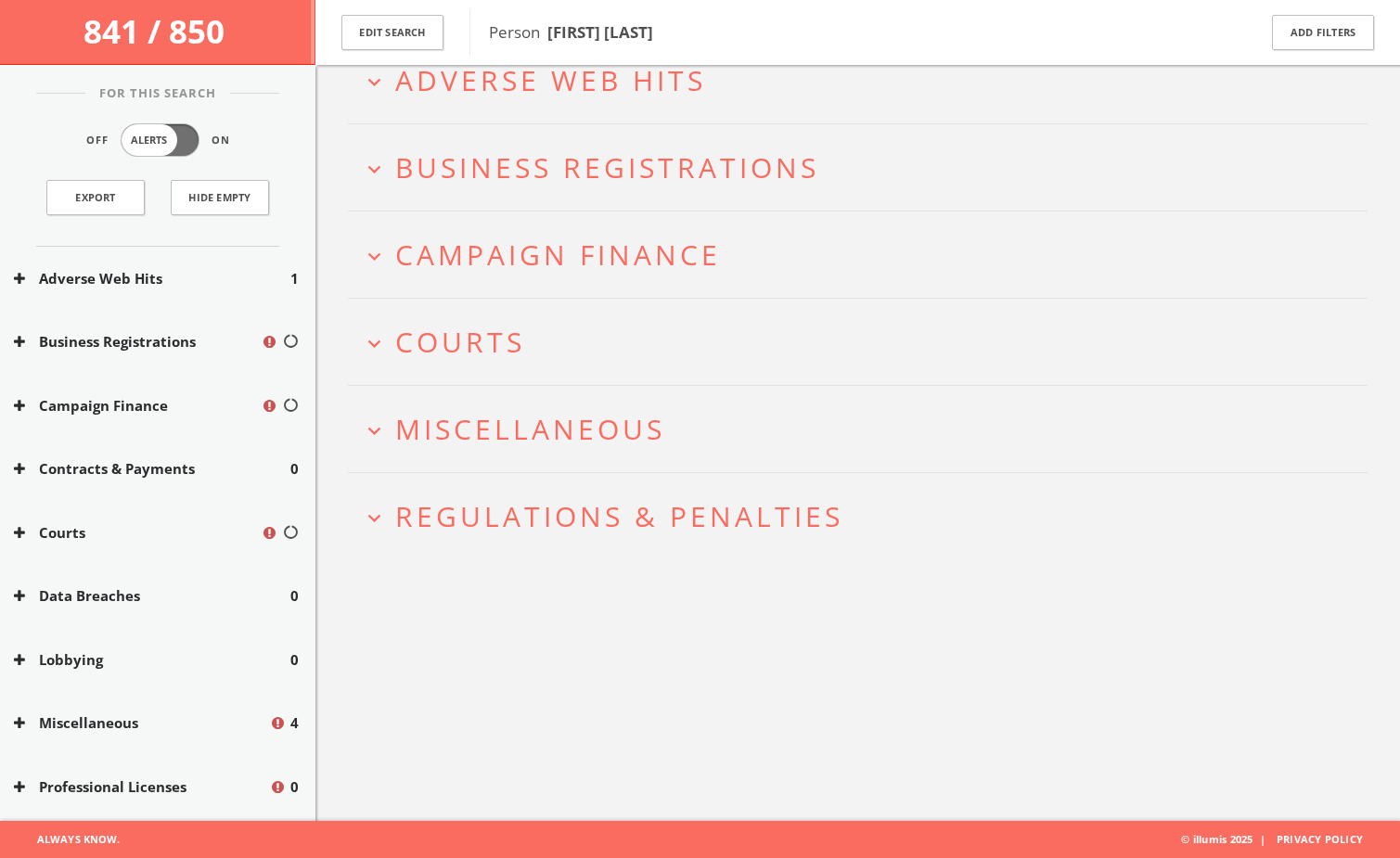 click on "expand_more Miscellaneous" at bounding box center (857, 429) 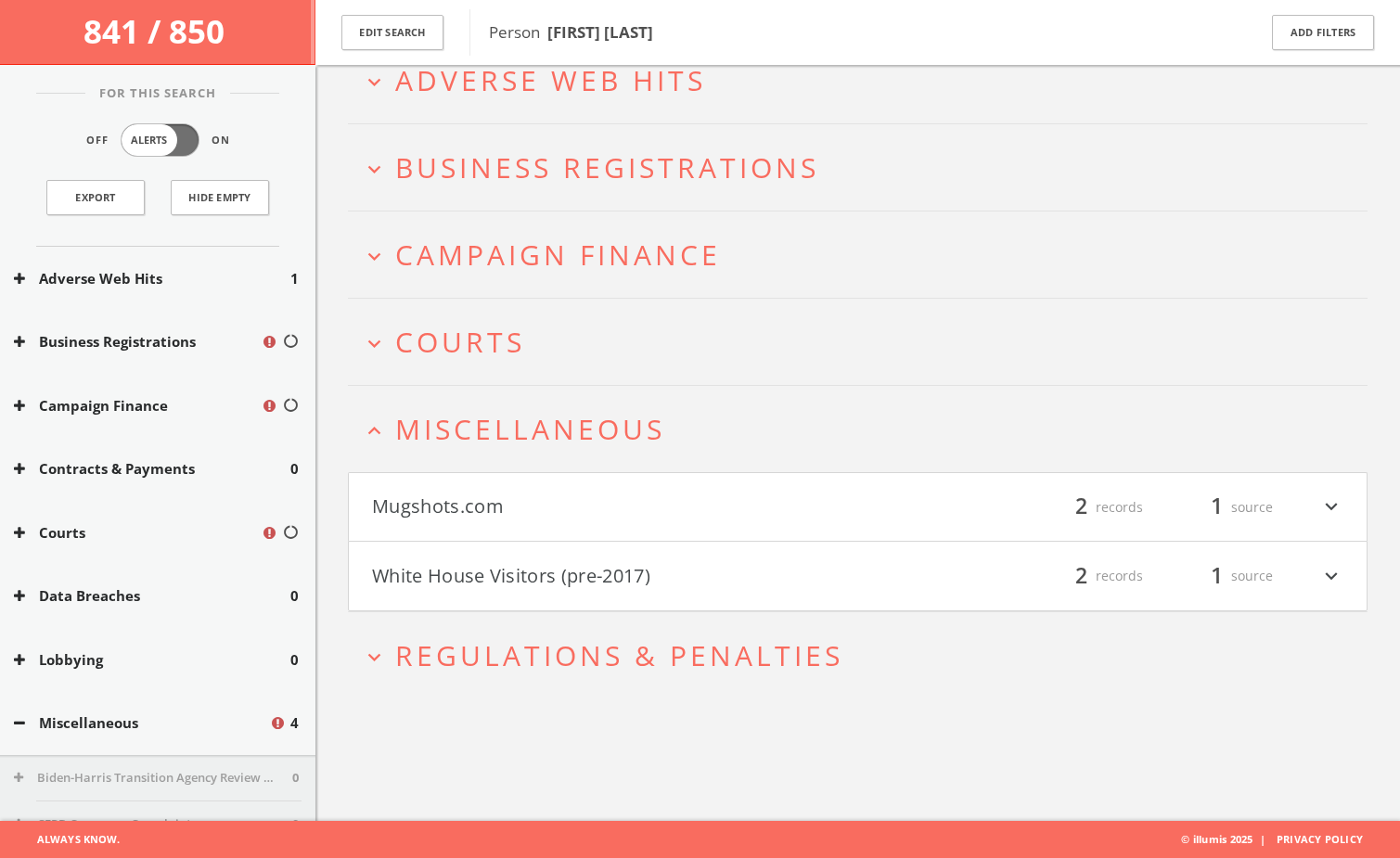 click on "White House Visitors (pre-2017)" at bounding box center (615, 576) 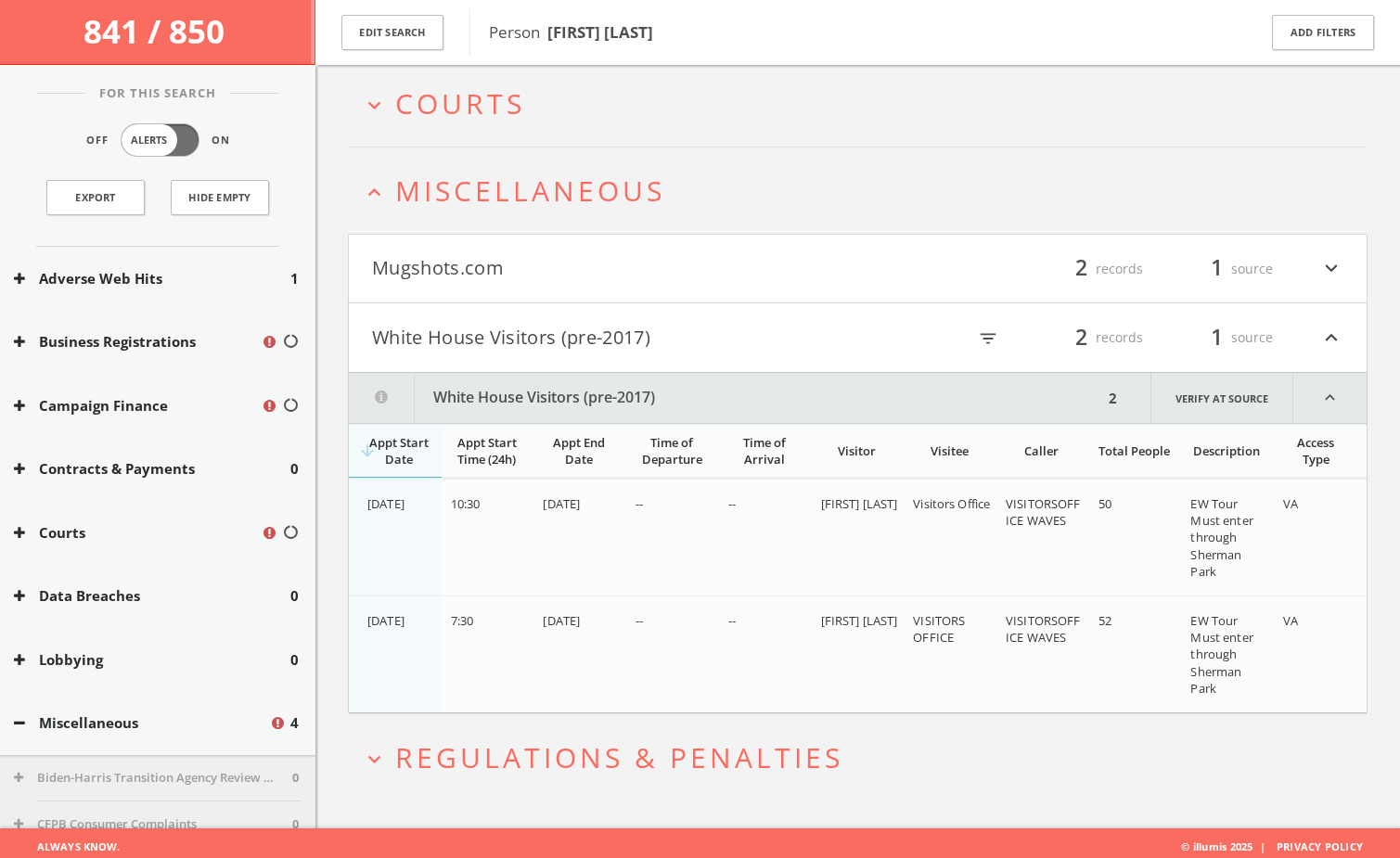 scroll, scrollTop: 354, scrollLeft: 0, axis: vertical 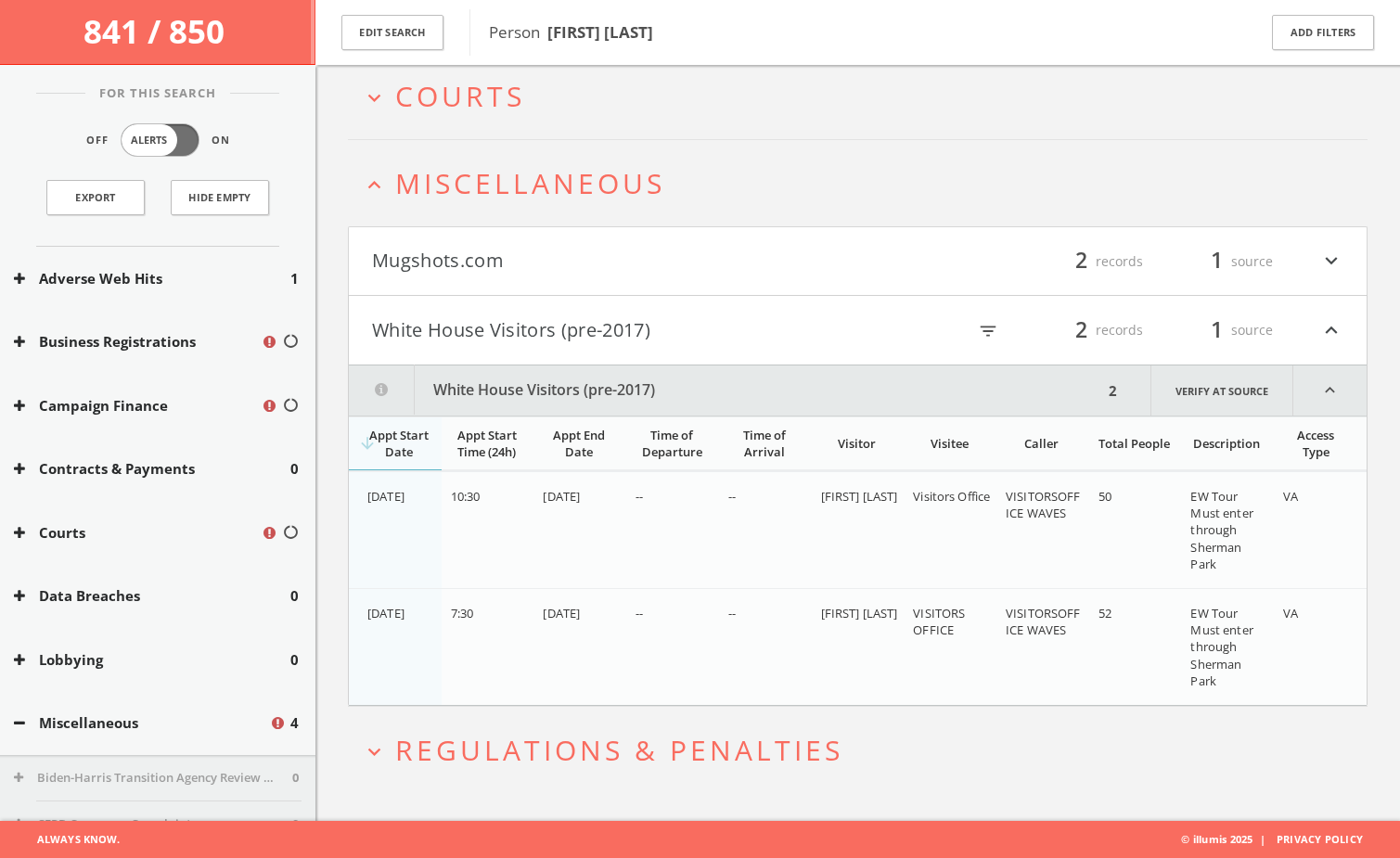 click on "Miscellaneous" at bounding box center [530, 183] 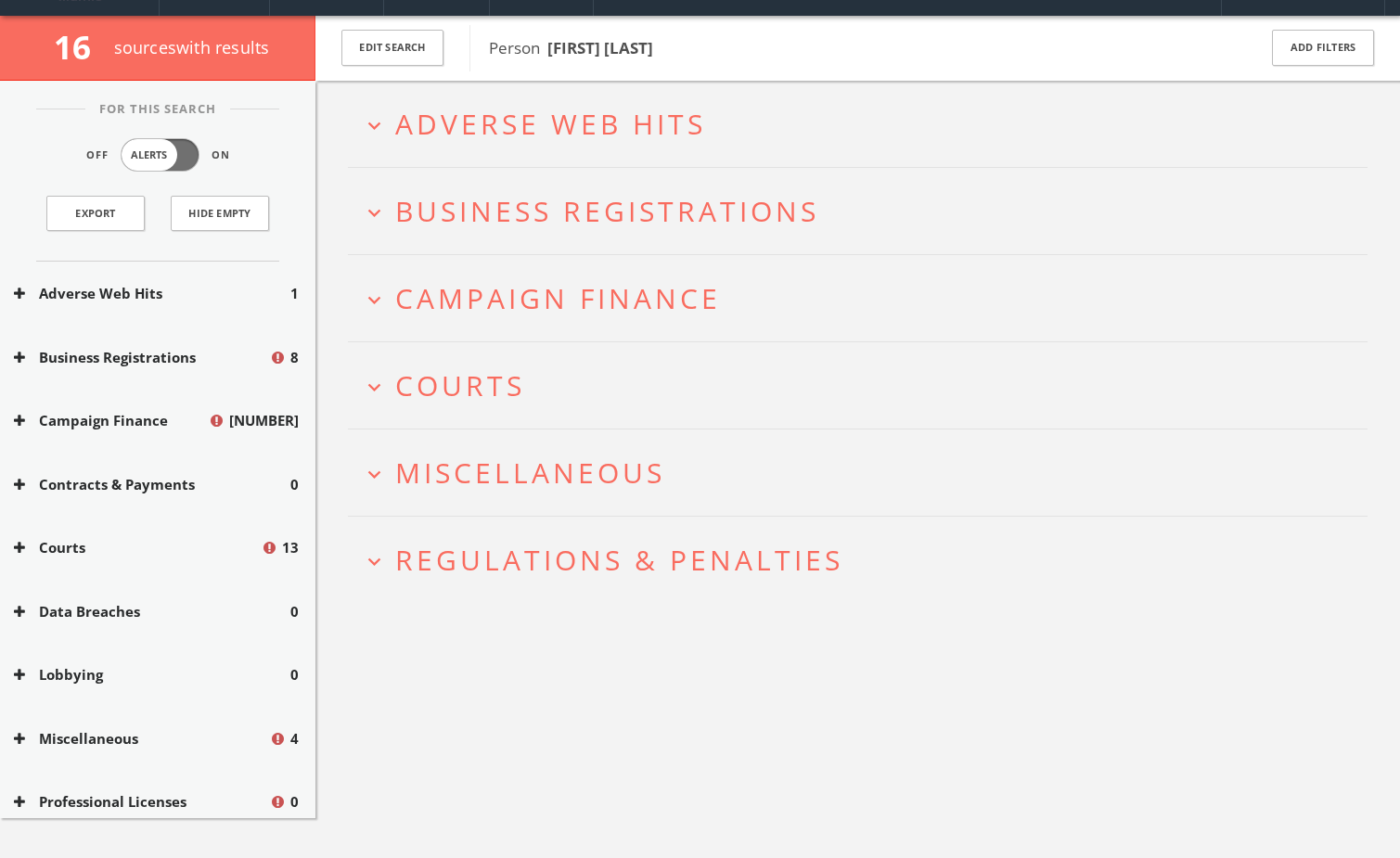 scroll, scrollTop: 0, scrollLeft: 0, axis: both 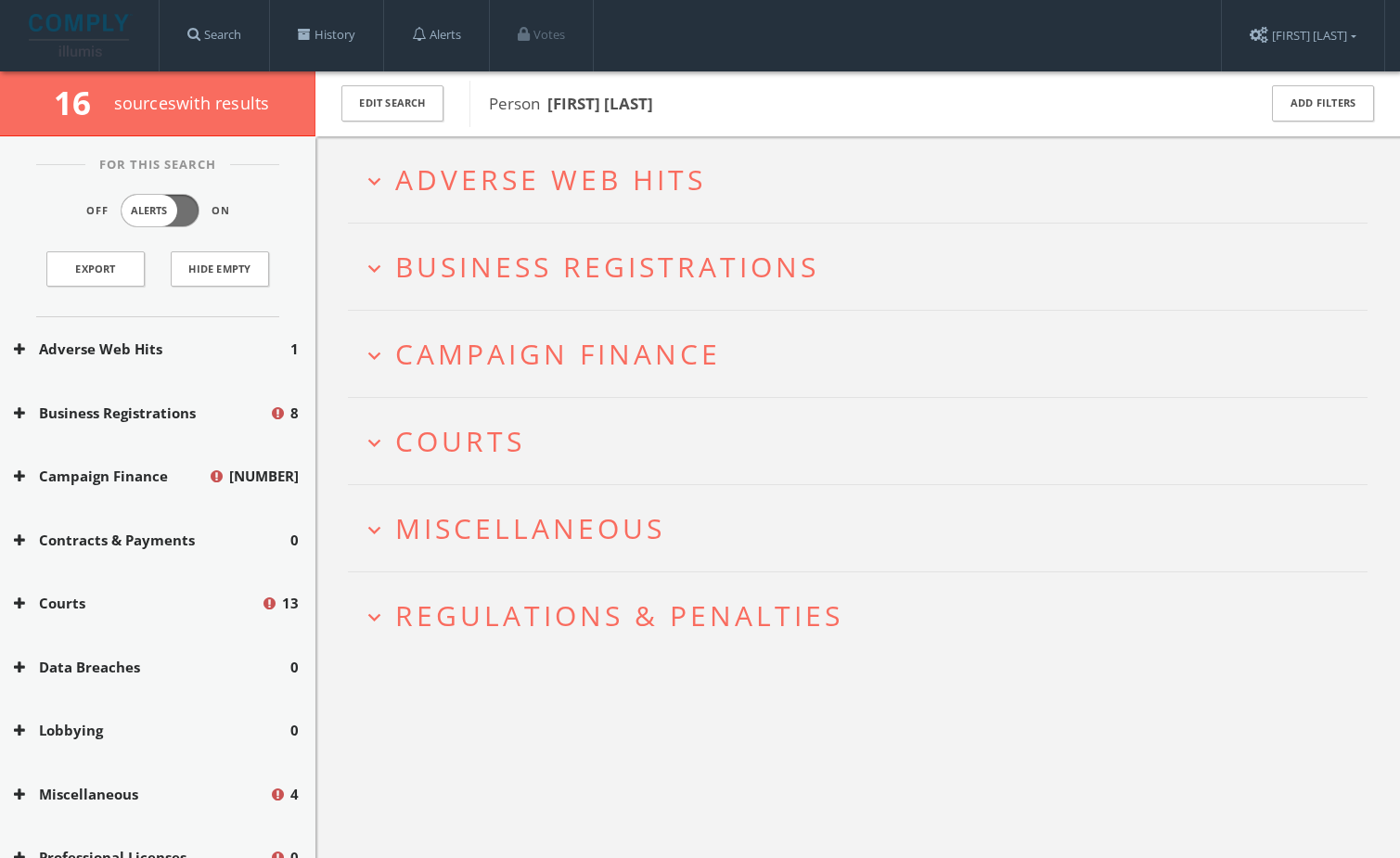 click on "expand_more Adverse Web Hits" at bounding box center [857, 179] 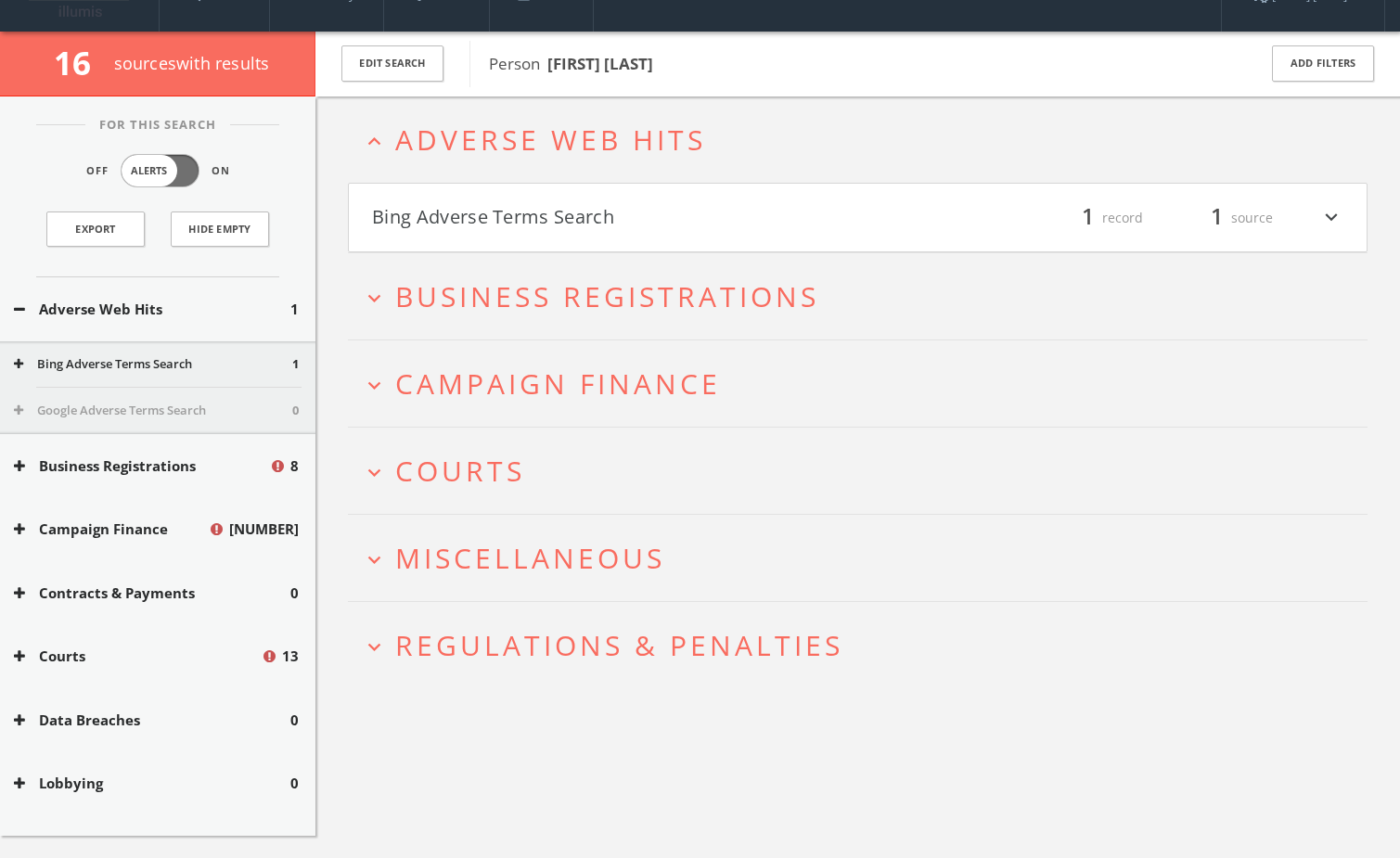click on "Bing Adverse Terms Search" at bounding box center (615, 218) 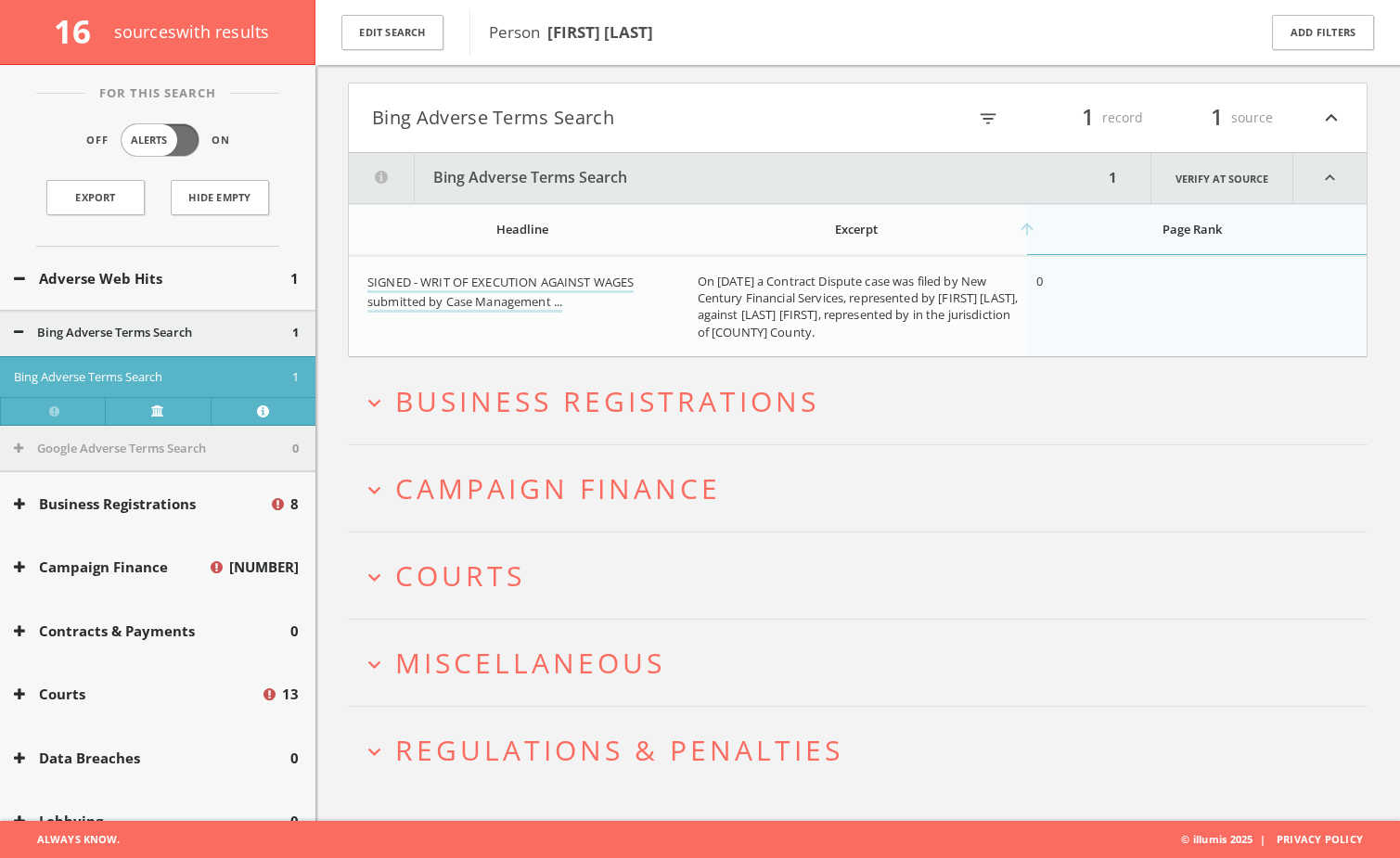 click on "Business Registrations" at bounding box center [607, 401] 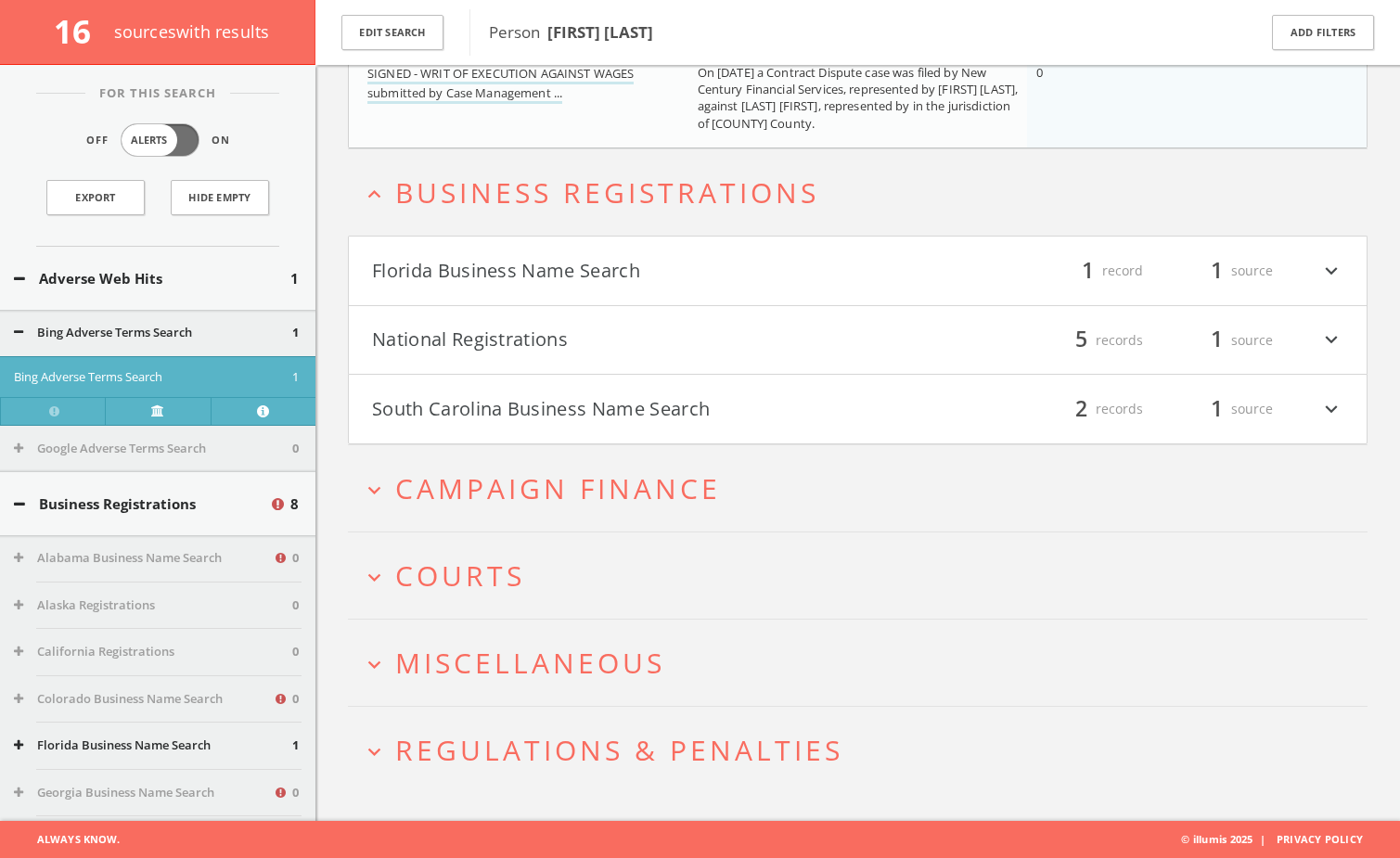 click on "Florida Business Name Search" at bounding box center (615, 271) 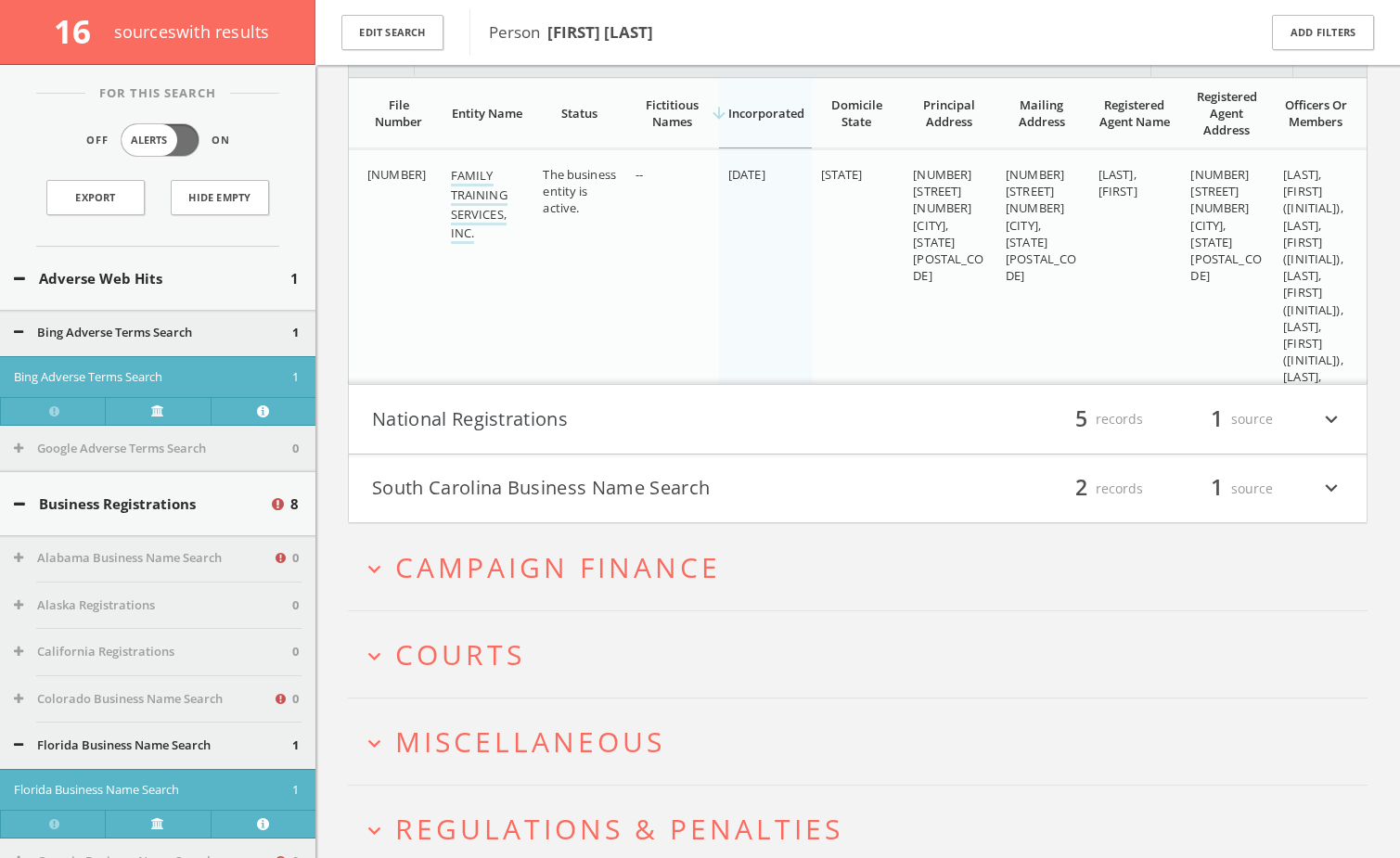 click on "Search
History
Alerts
Votes
Liana Chirkina
Edit Profile
Change Password
Security
Help Center
Logout
16   source s  with results Edit Search Person    Bobby Belton Add Filters For This Search Off Alerts On Export Hide Empty Adverse Web Hits 1 Bing Adverse Terms Search 1 Bing Adverse Terms Search 1 Google Adverse Terms Search 0 Business Registrations 8 Alabama Business Name Search 0 Alaska Registrations 0 California Registrations 0 Colorado Business Name Search 0 Florida Business Name Search 1 Florida Business Name Search 1 0 0 0 0" 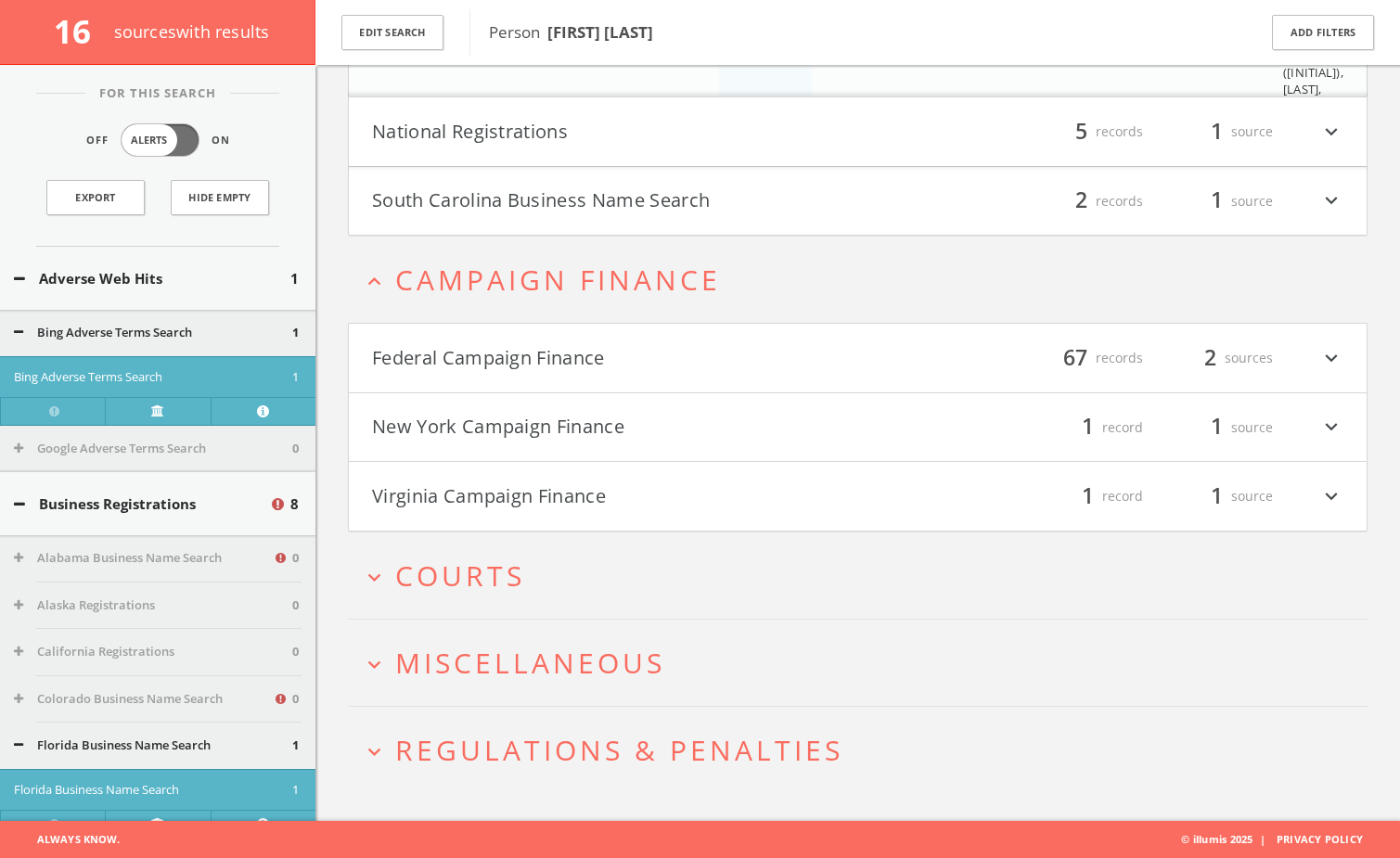 click on "Federal Campaign Finance" at bounding box center (615, 358) 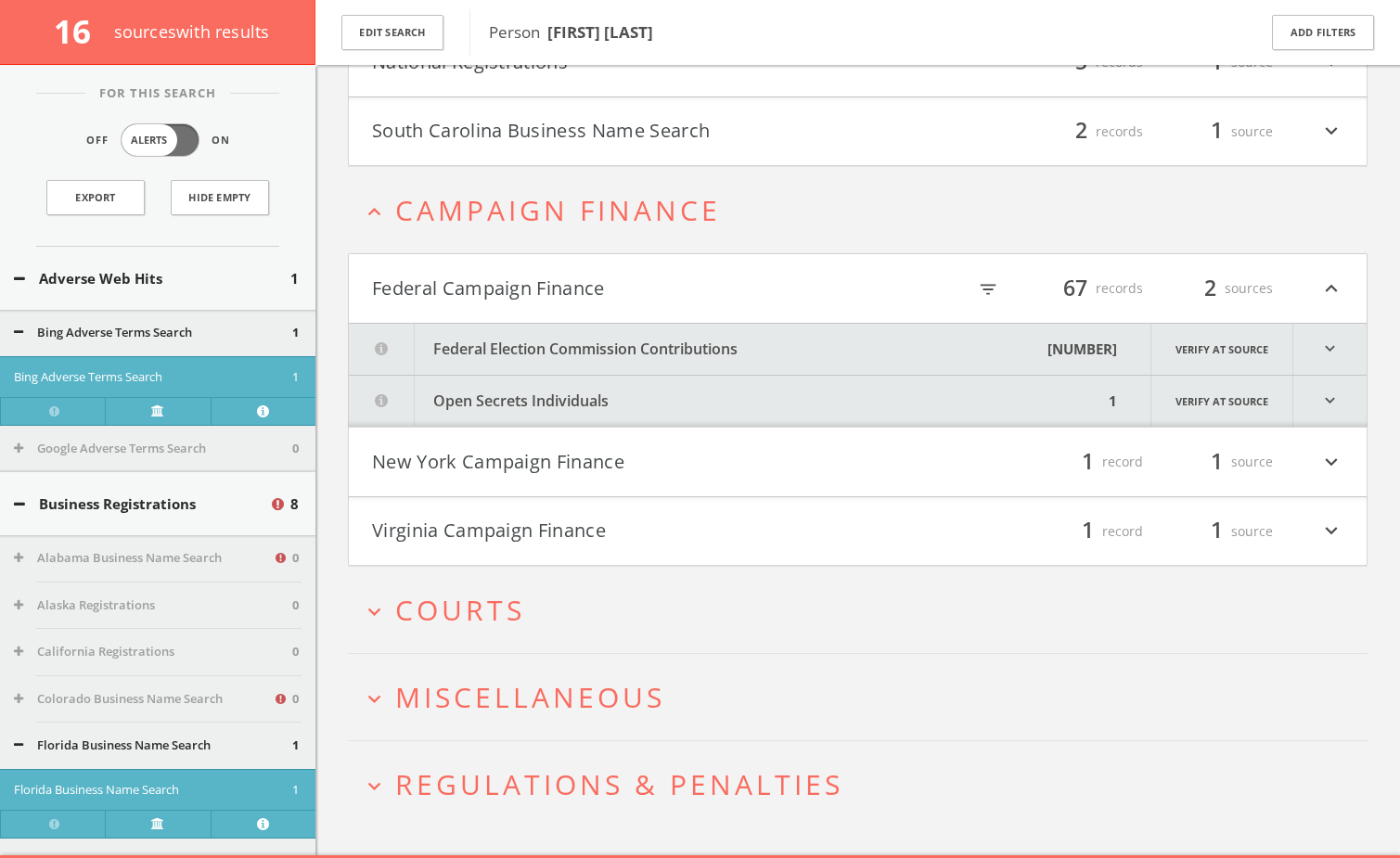 scroll, scrollTop: 1029, scrollLeft: 0, axis: vertical 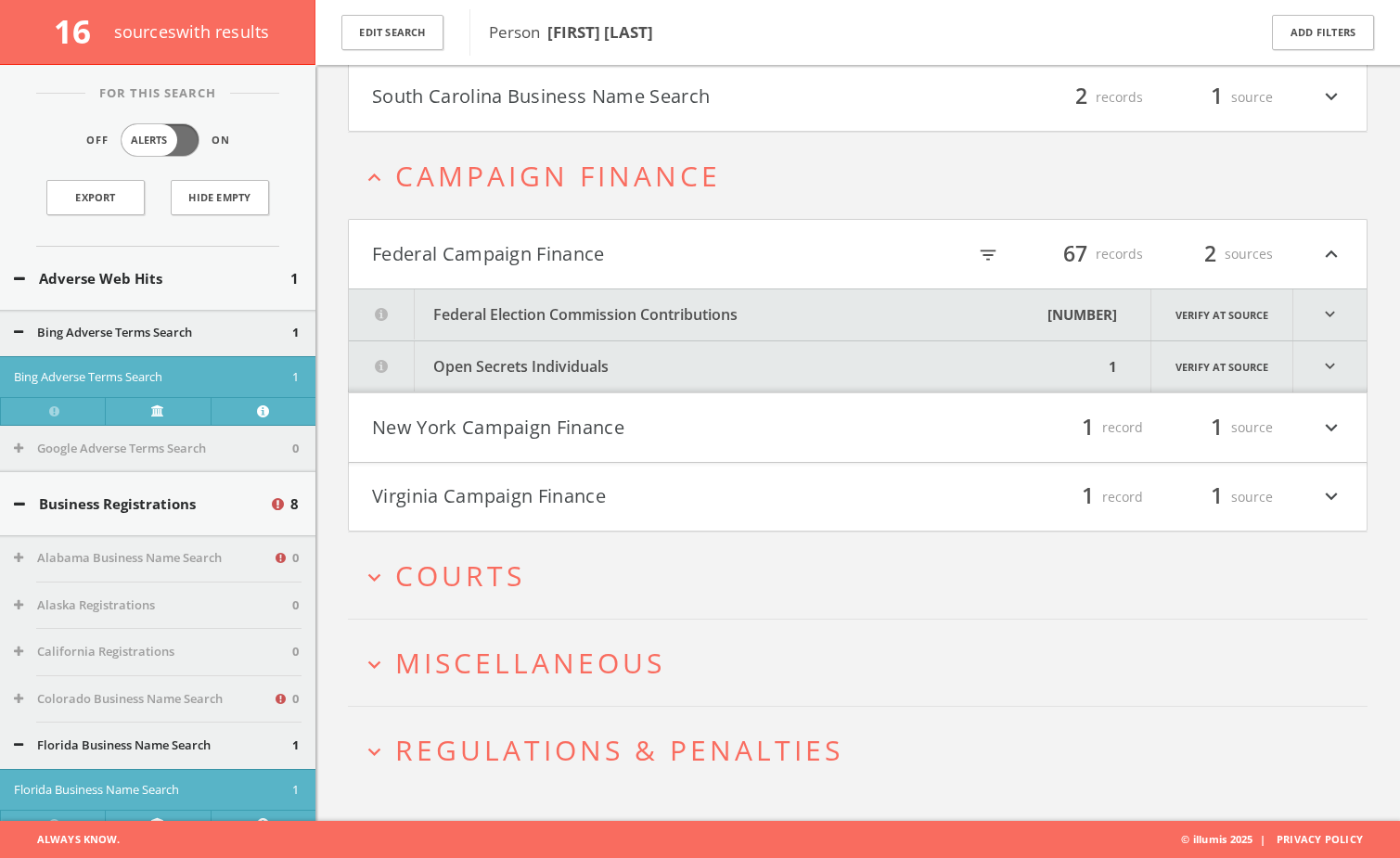 click on "Federal Election Commission Contributions" at bounding box center (695, 314) 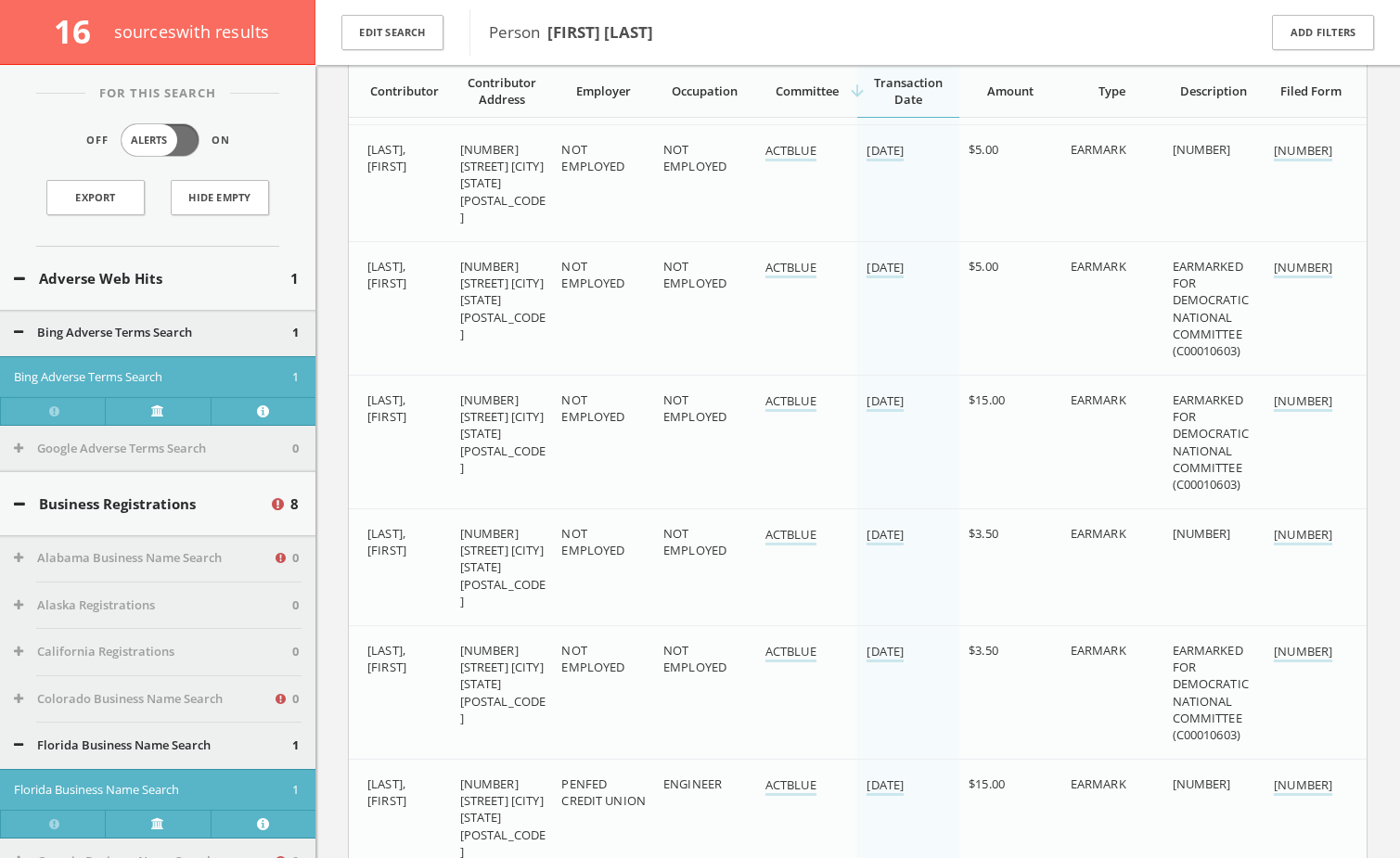 scroll, scrollTop: 6373, scrollLeft: 0, axis: vertical 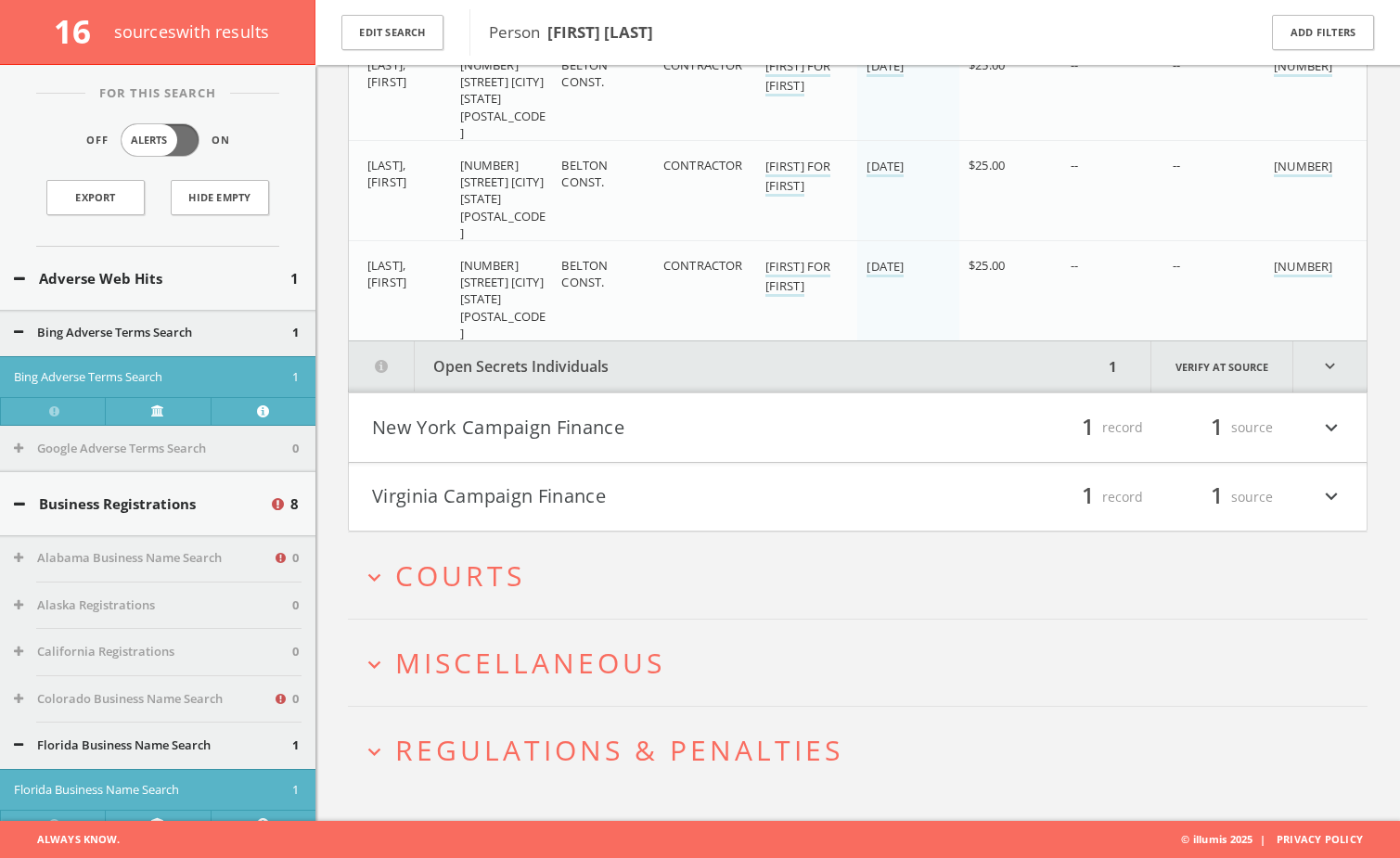 click on "Courts" at bounding box center (460, 575) 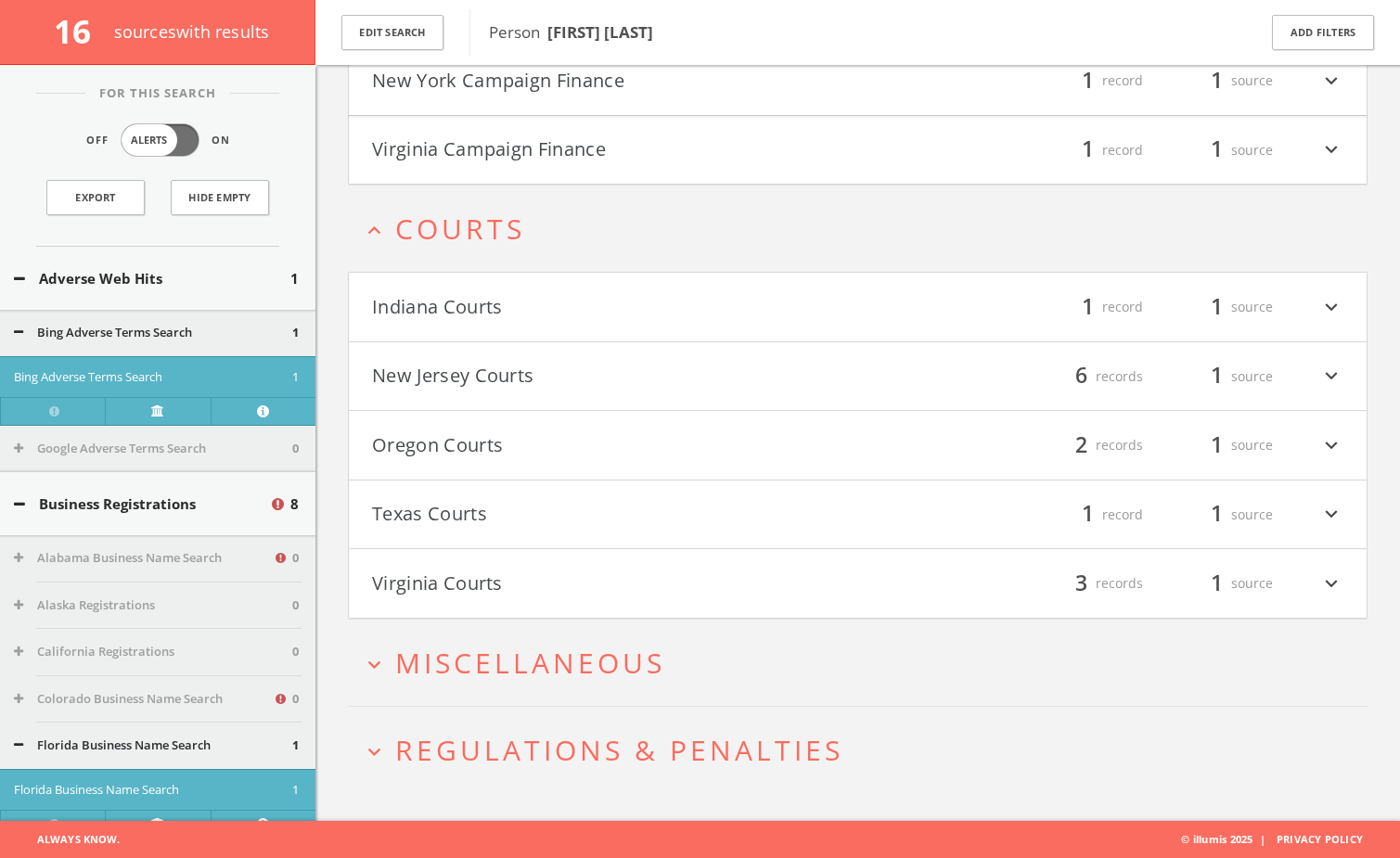 click on "expand_more Miscellaneous" at bounding box center (857, 662) 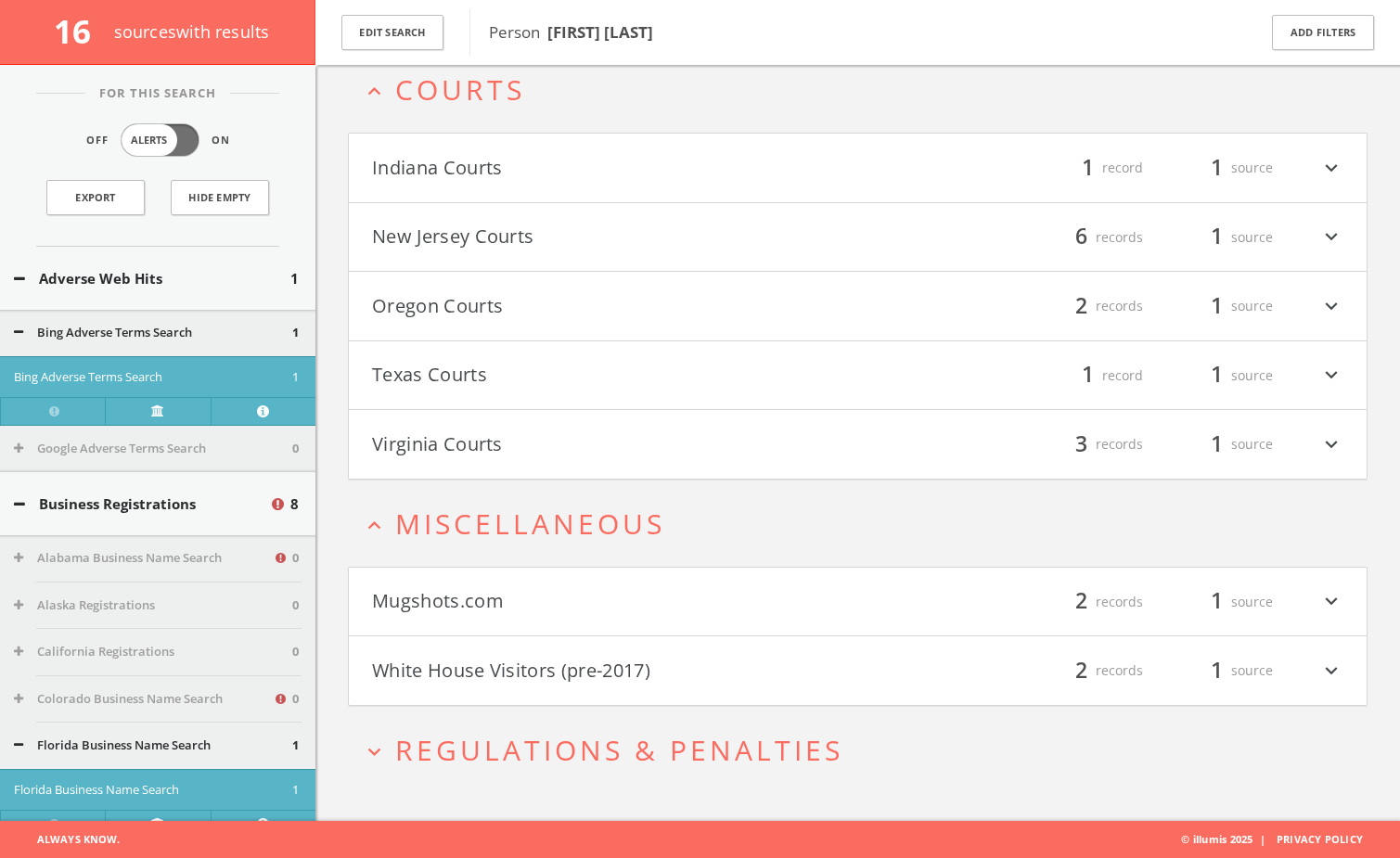 click on "expand_more Regulations & Penalties" at bounding box center (857, 749) 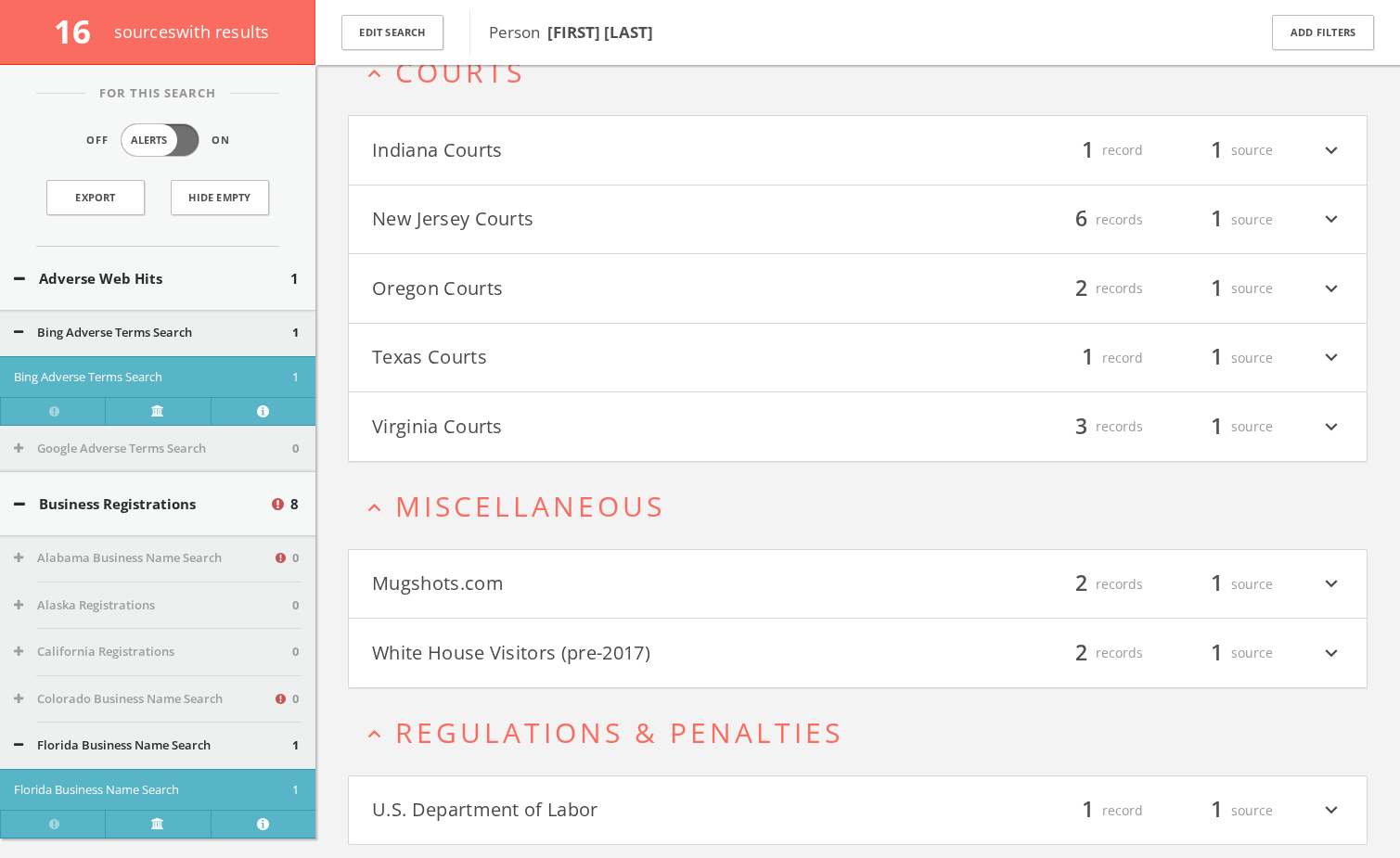 scroll, scrollTop: 9687, scrollLeft: 0, axis: vertical 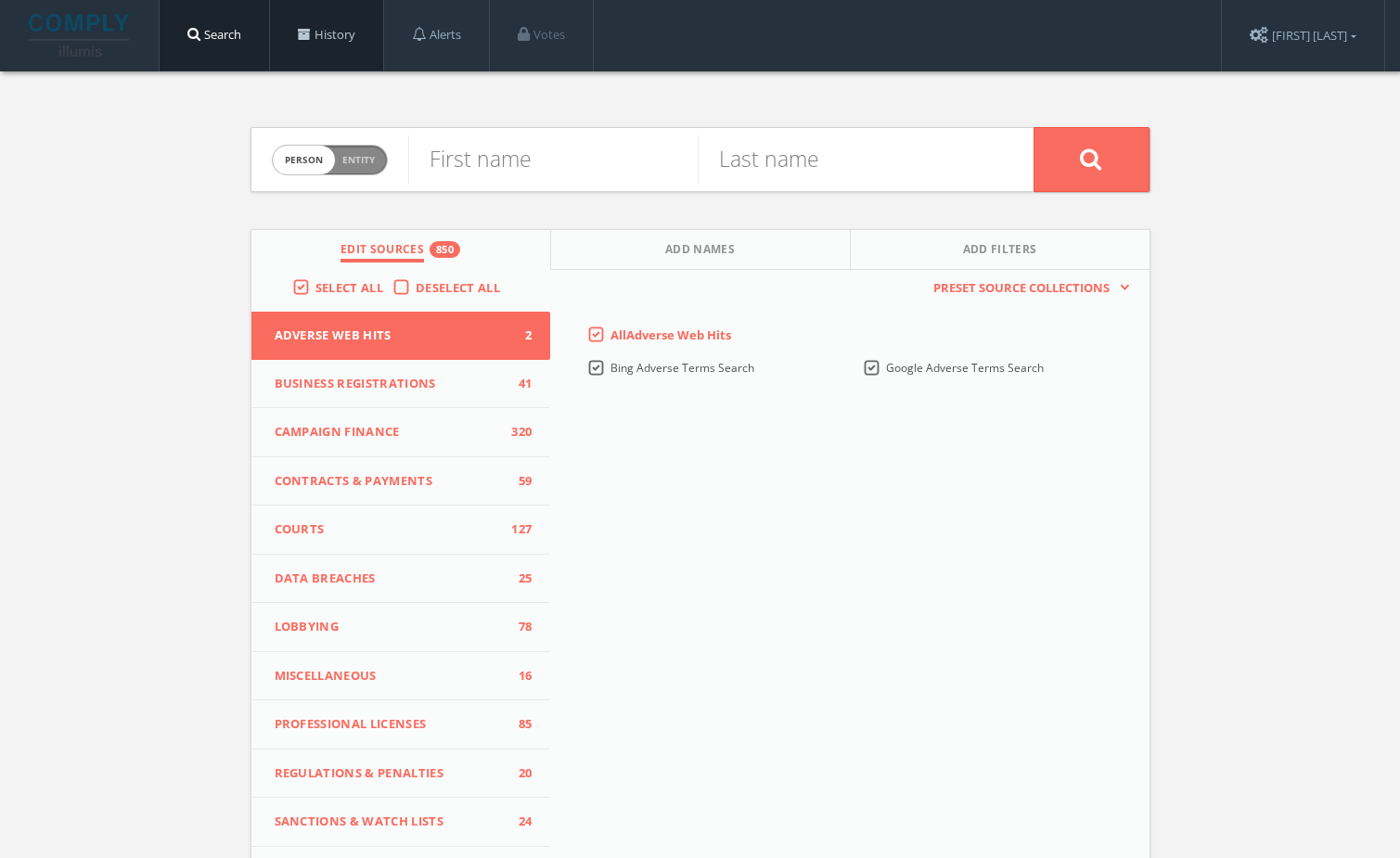 click on "History" at bounding box center (327, 35) 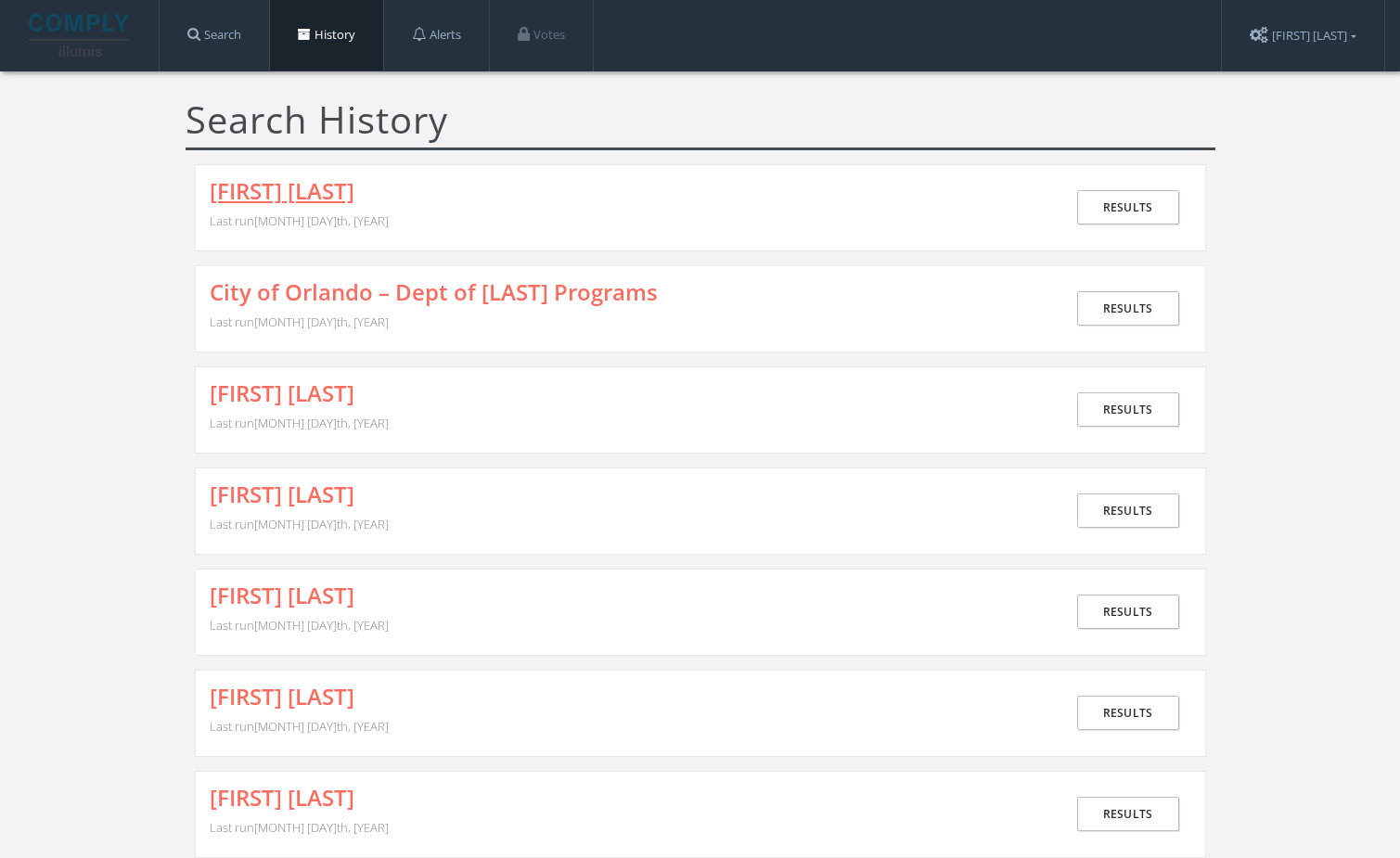 drag, startPoint x: 315, startPoint y: 209, endPoint x: 323, endPoint y: 198, distance: 13.601471 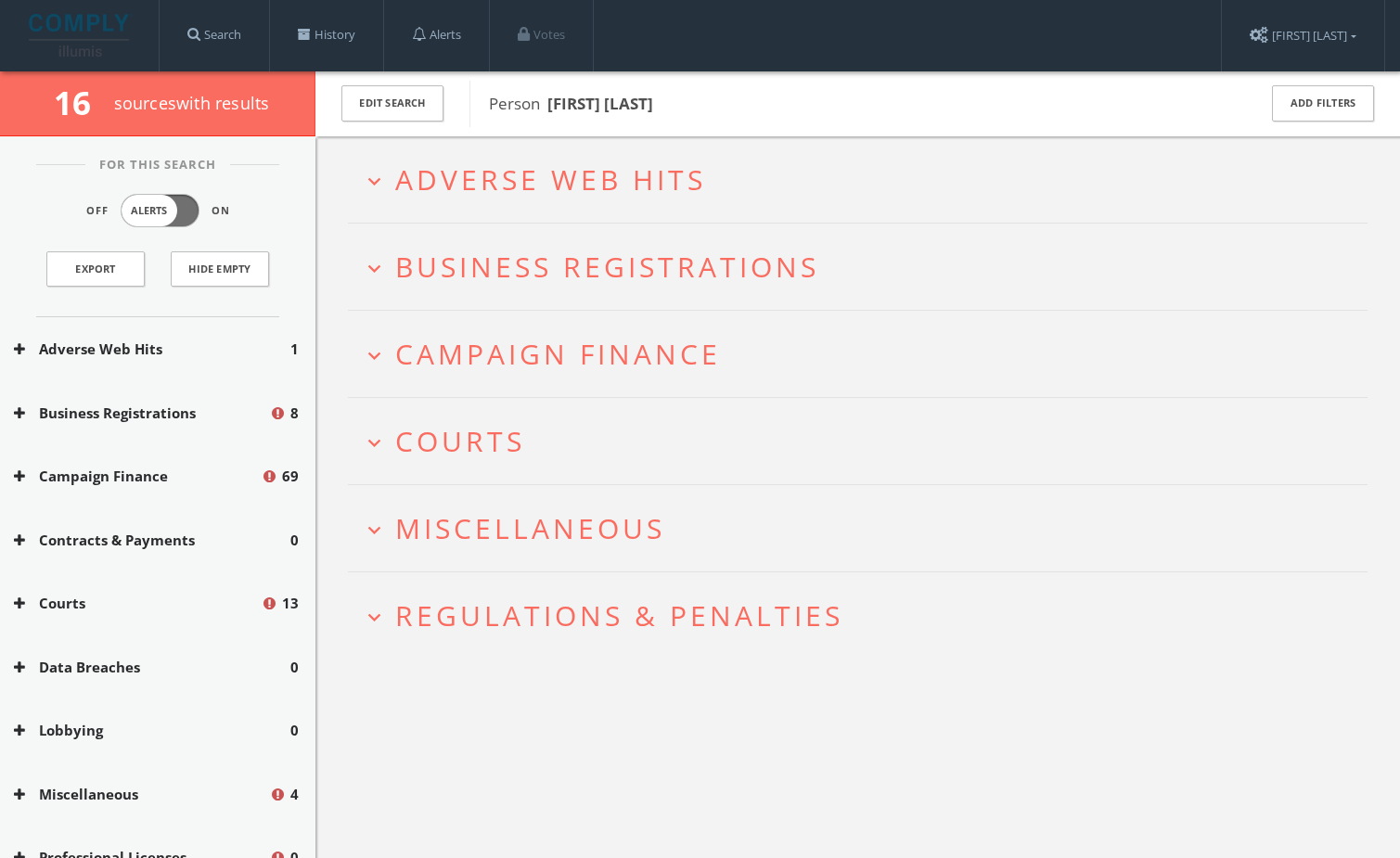 click on "Miscellaneous" at bounding box center (530, 528) 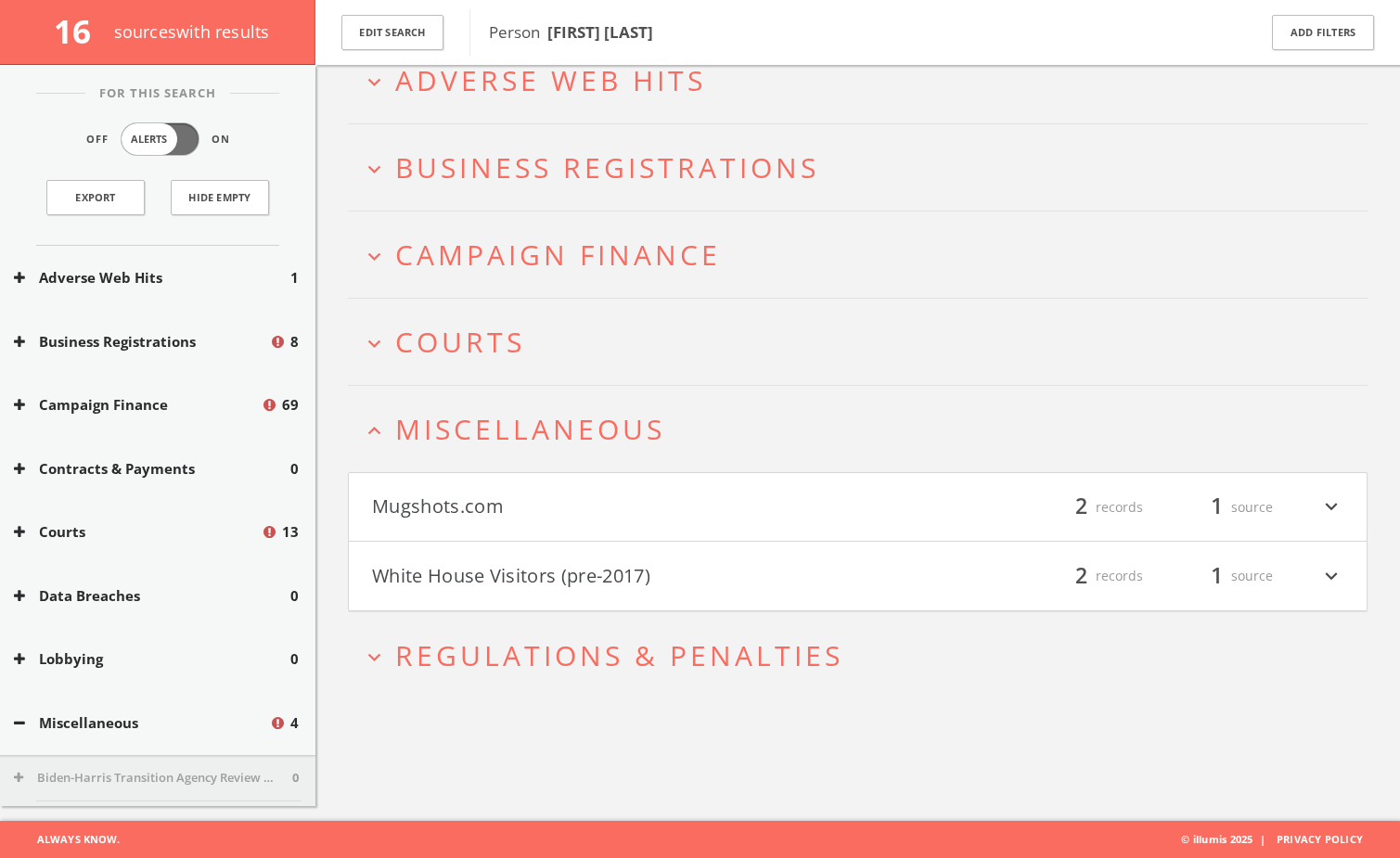 click on "Mugshots.com" at bounding box center [615, 507] 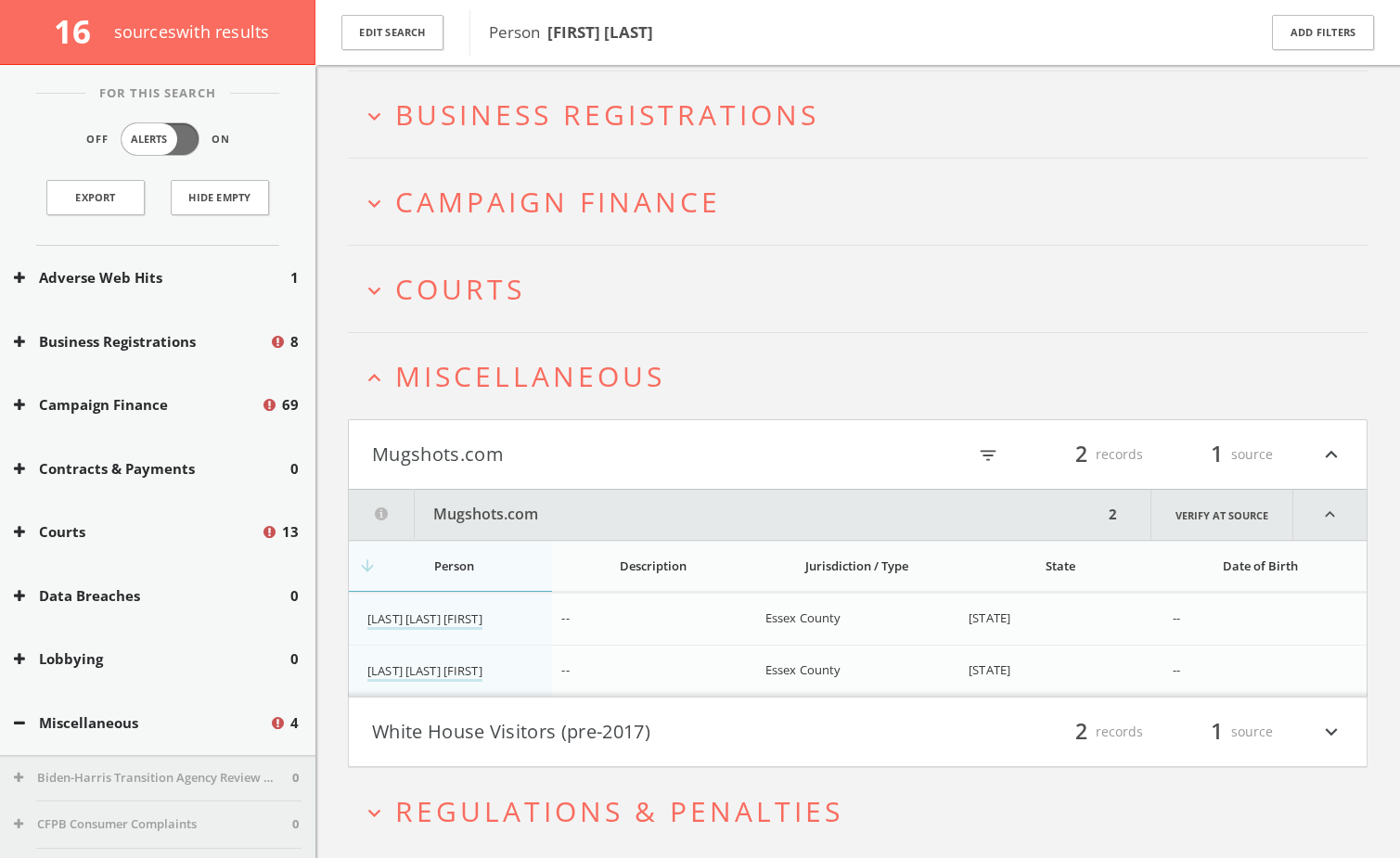 scroll, scrollTop: 223, scrollLeft: 0, axis: vertical 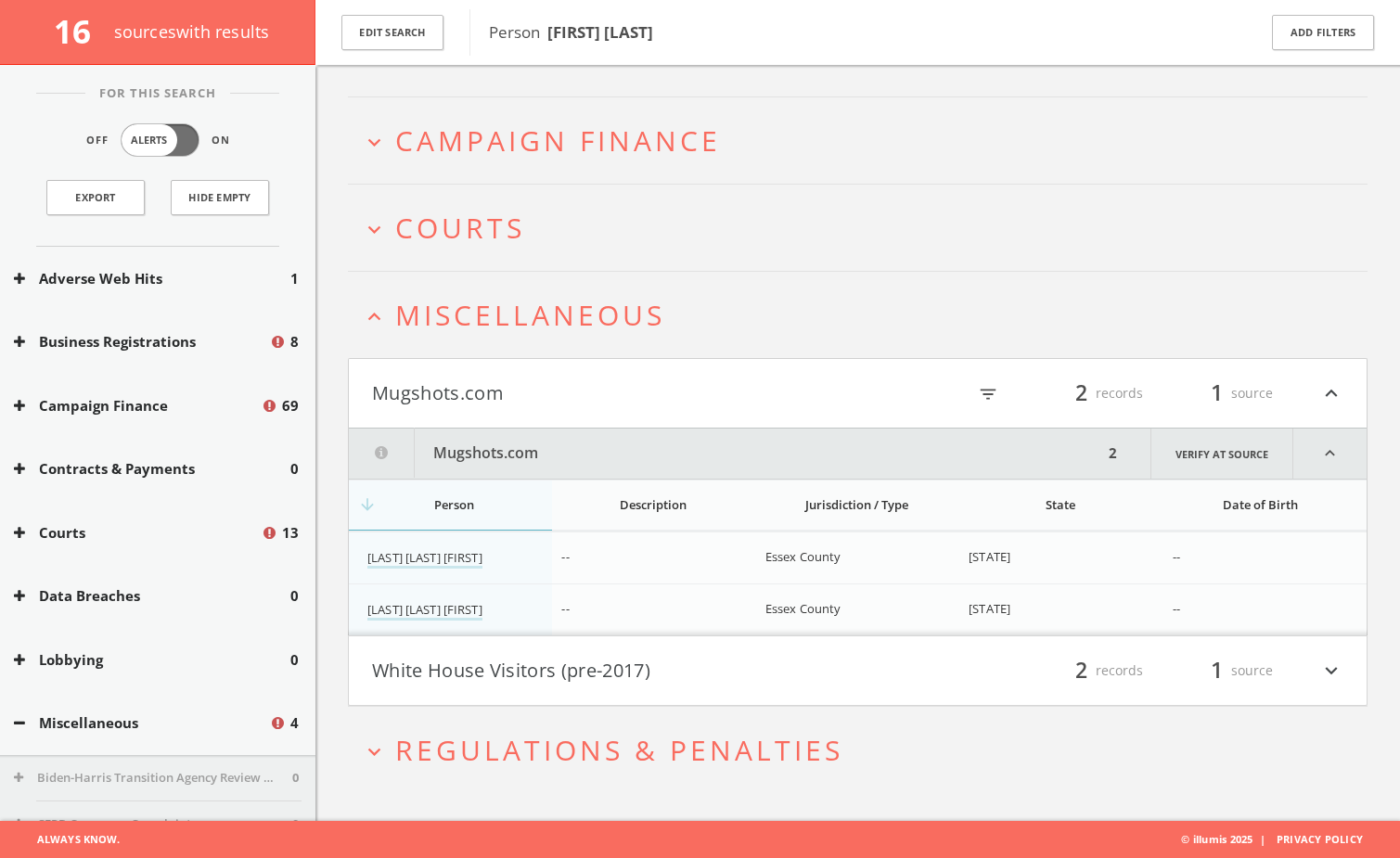 click on "White House Visitors (pre-2017)" at bounding box center [615, 671] 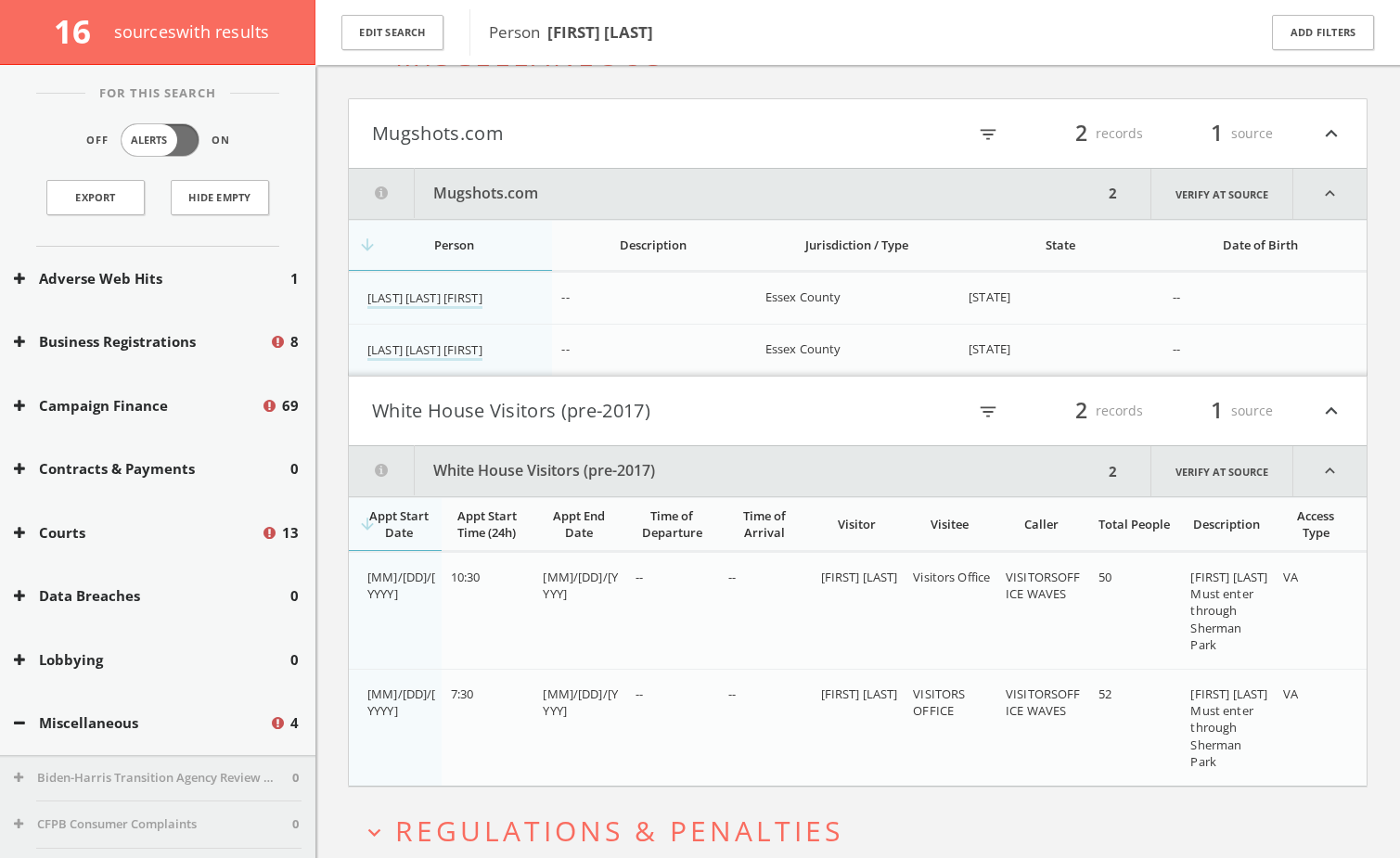 scroll, scrollTop: 563, scrollLeft: 0, axis: vertical 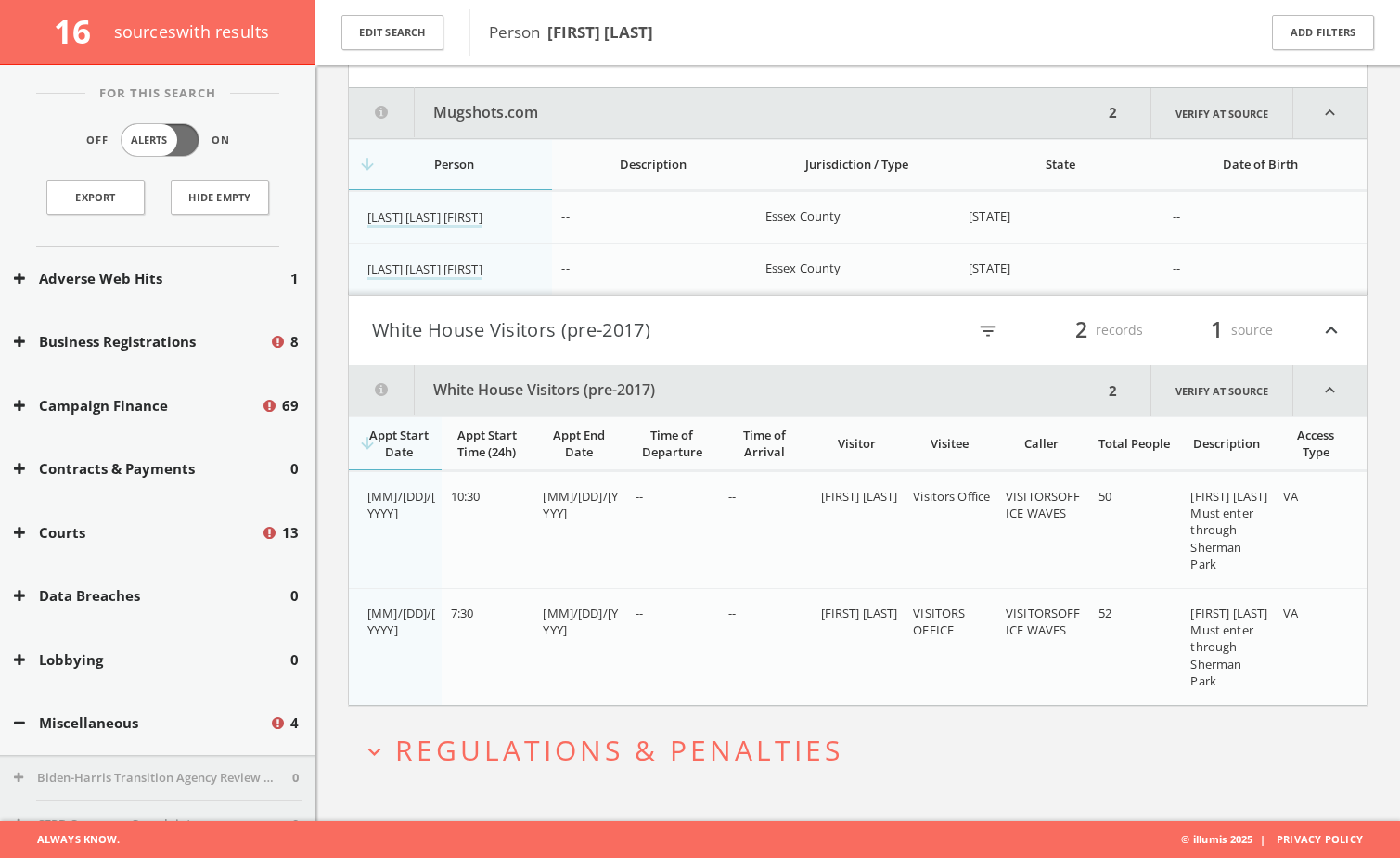 click on "Regulations & Penalties" at bounding box center (619, 749) 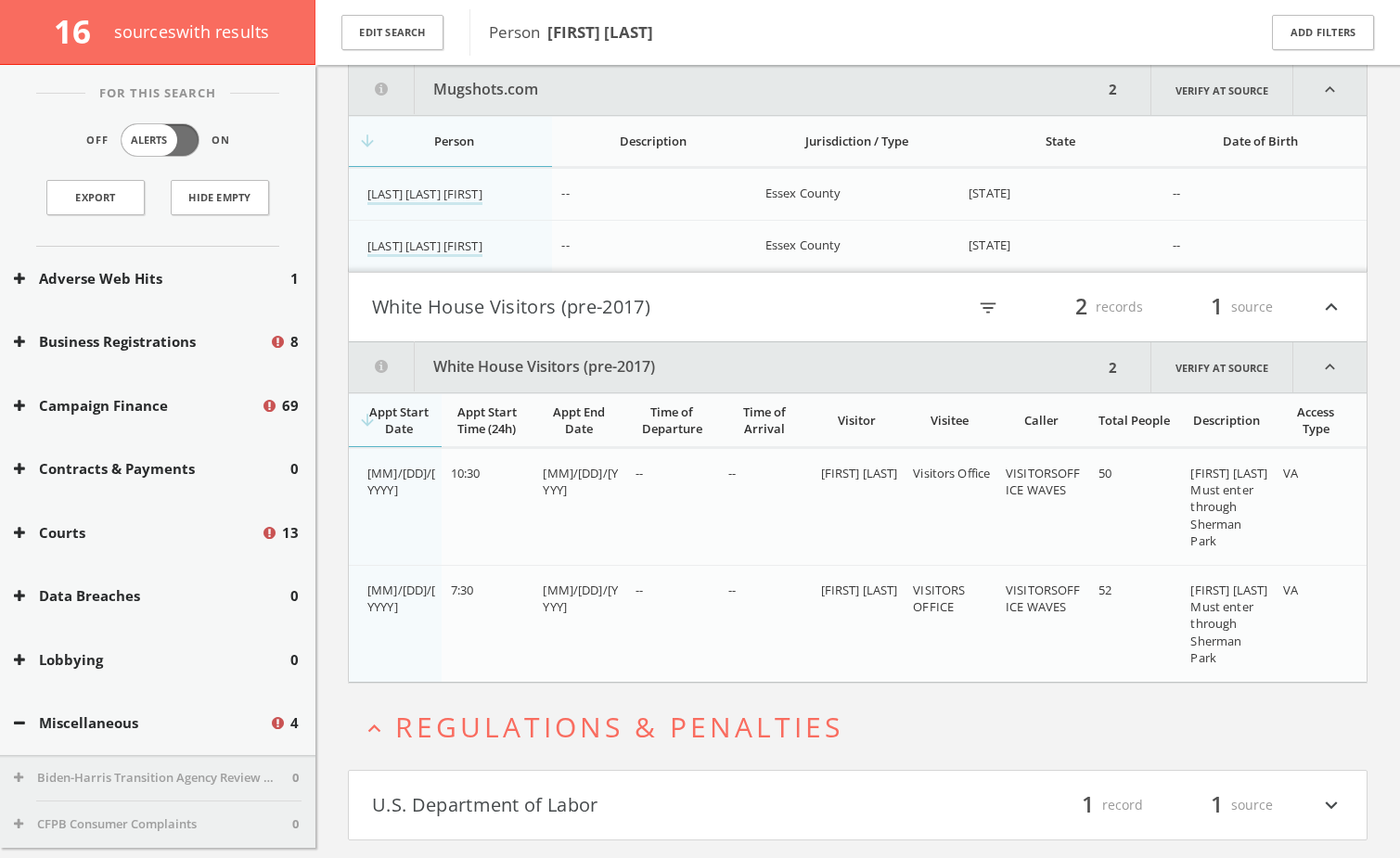 scroll, scrollTop: 634, scrollLeft: 0, axis: vertical 